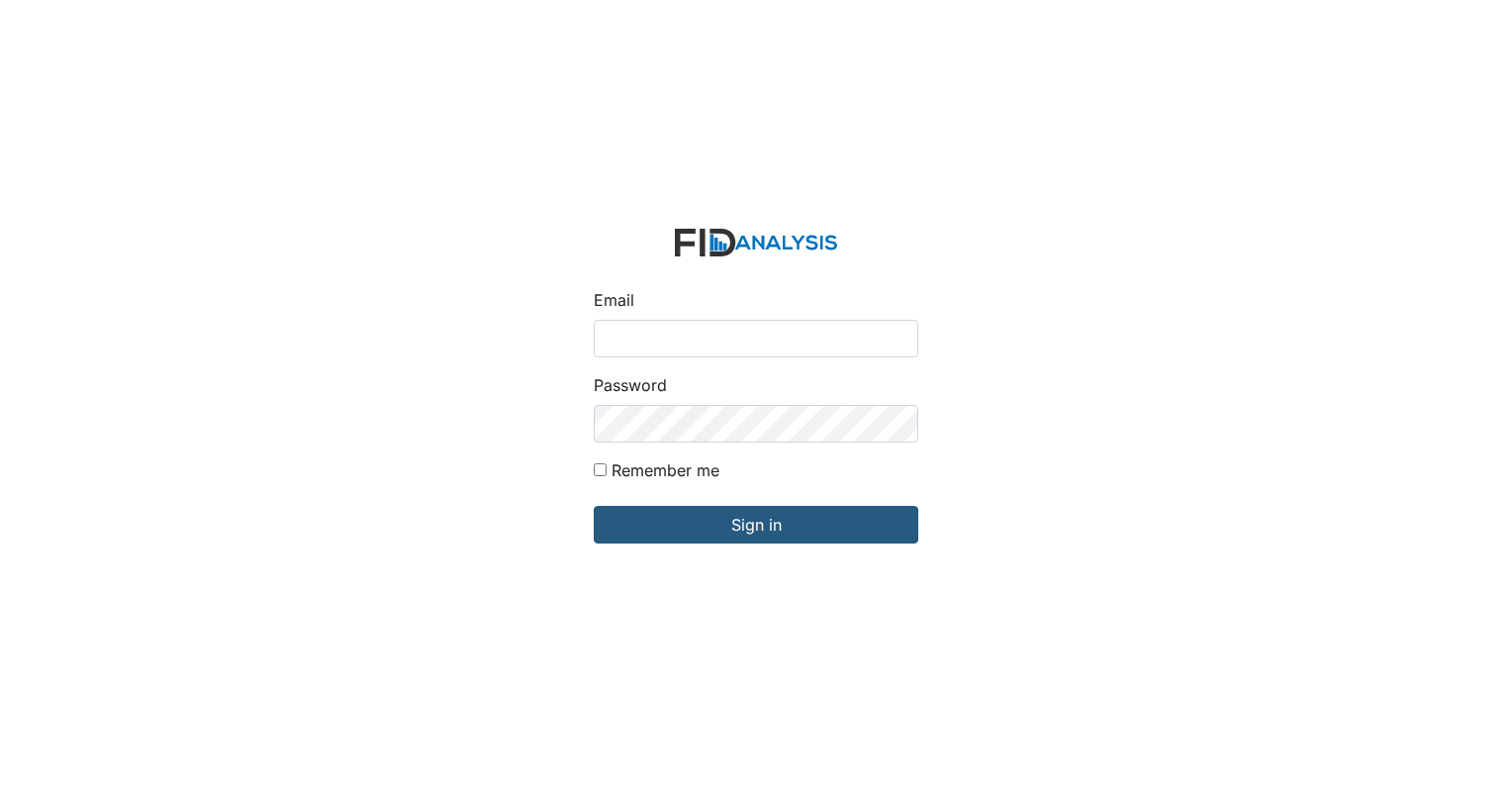 scroll, scrollTop: 0, scrollLeft: 0, axis: both 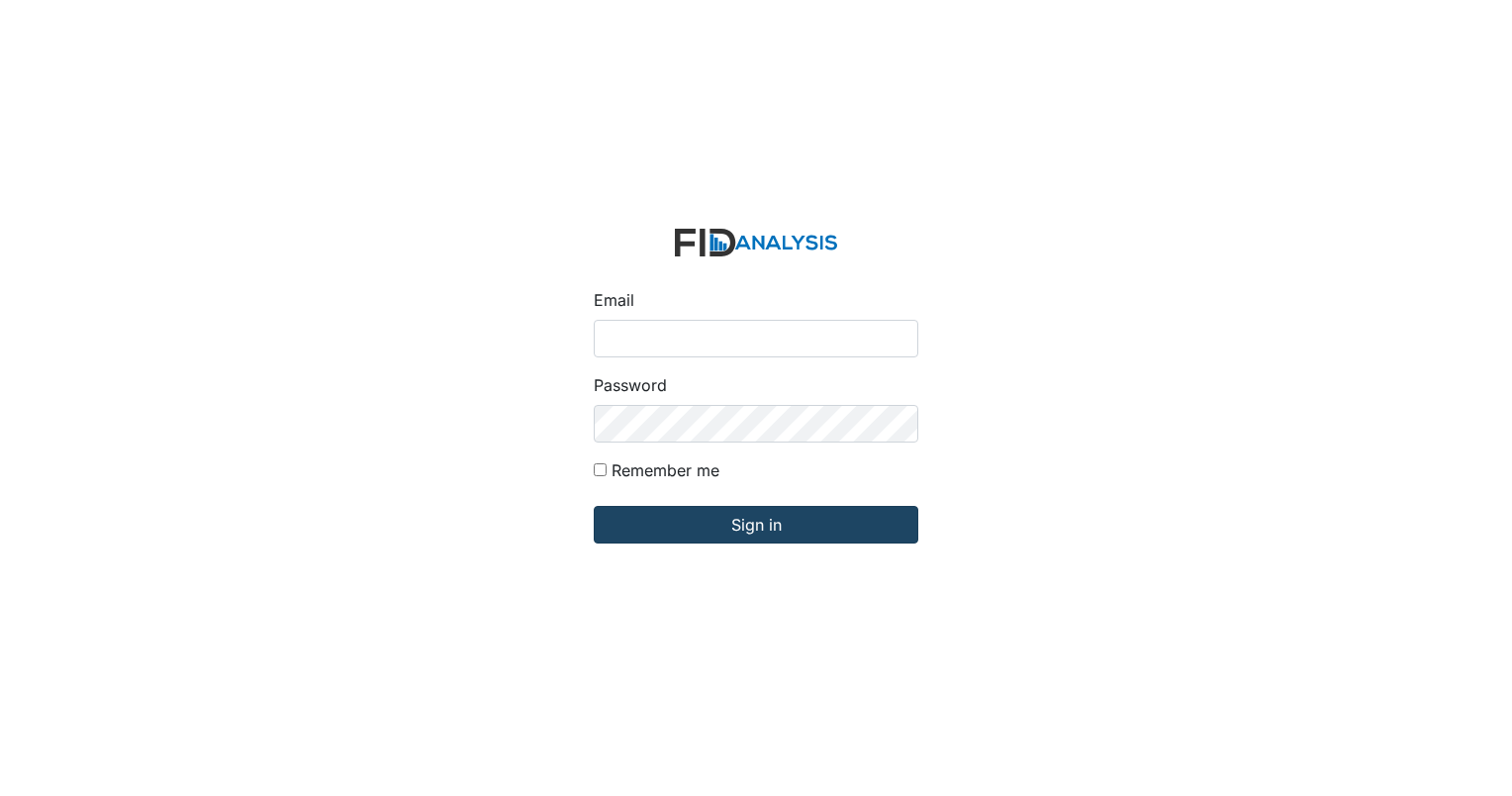 type on "[USERNAME]@[DOMAIN].com" 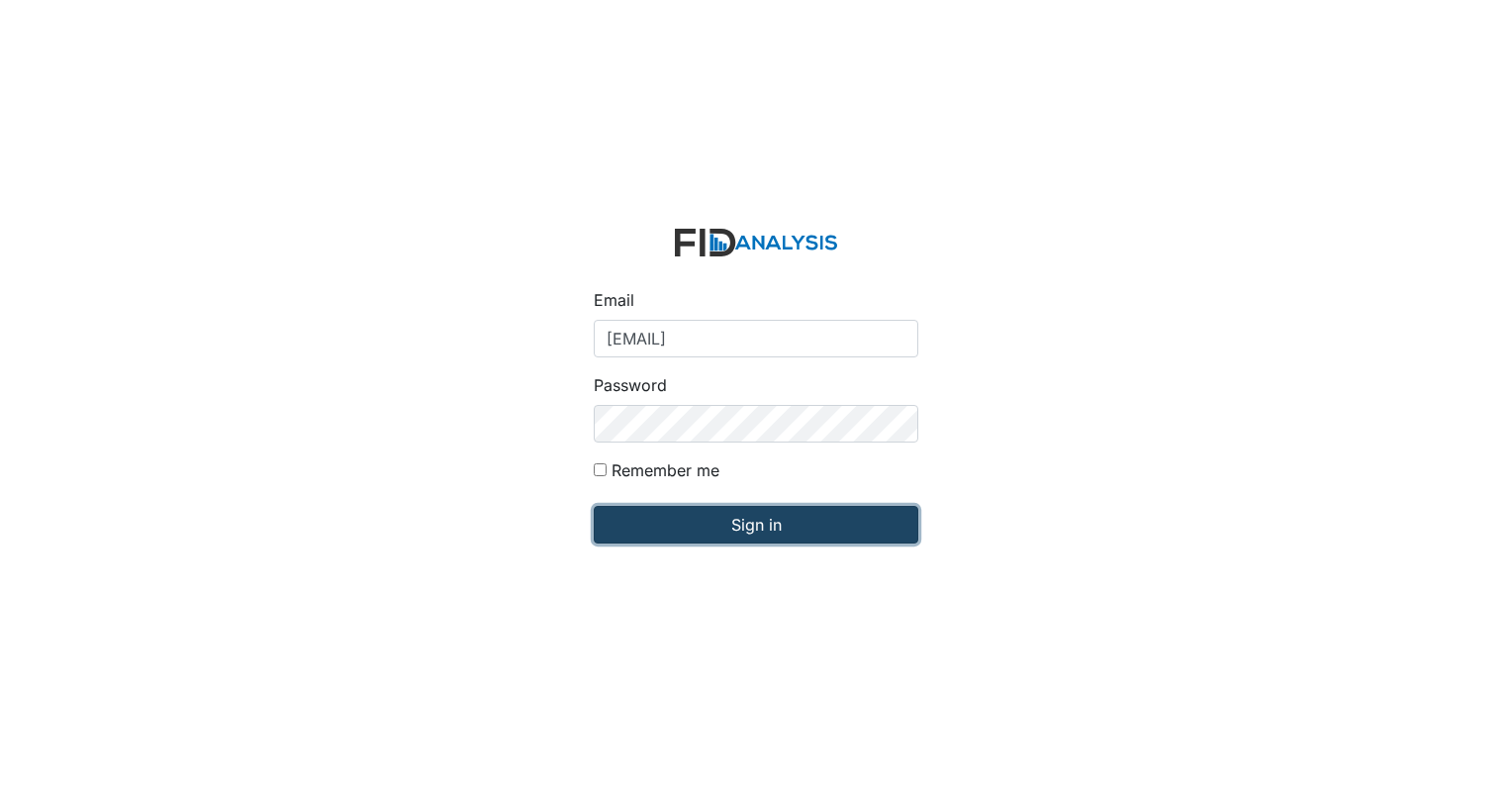 click on "Sign in" at bounding box center [756, 525] 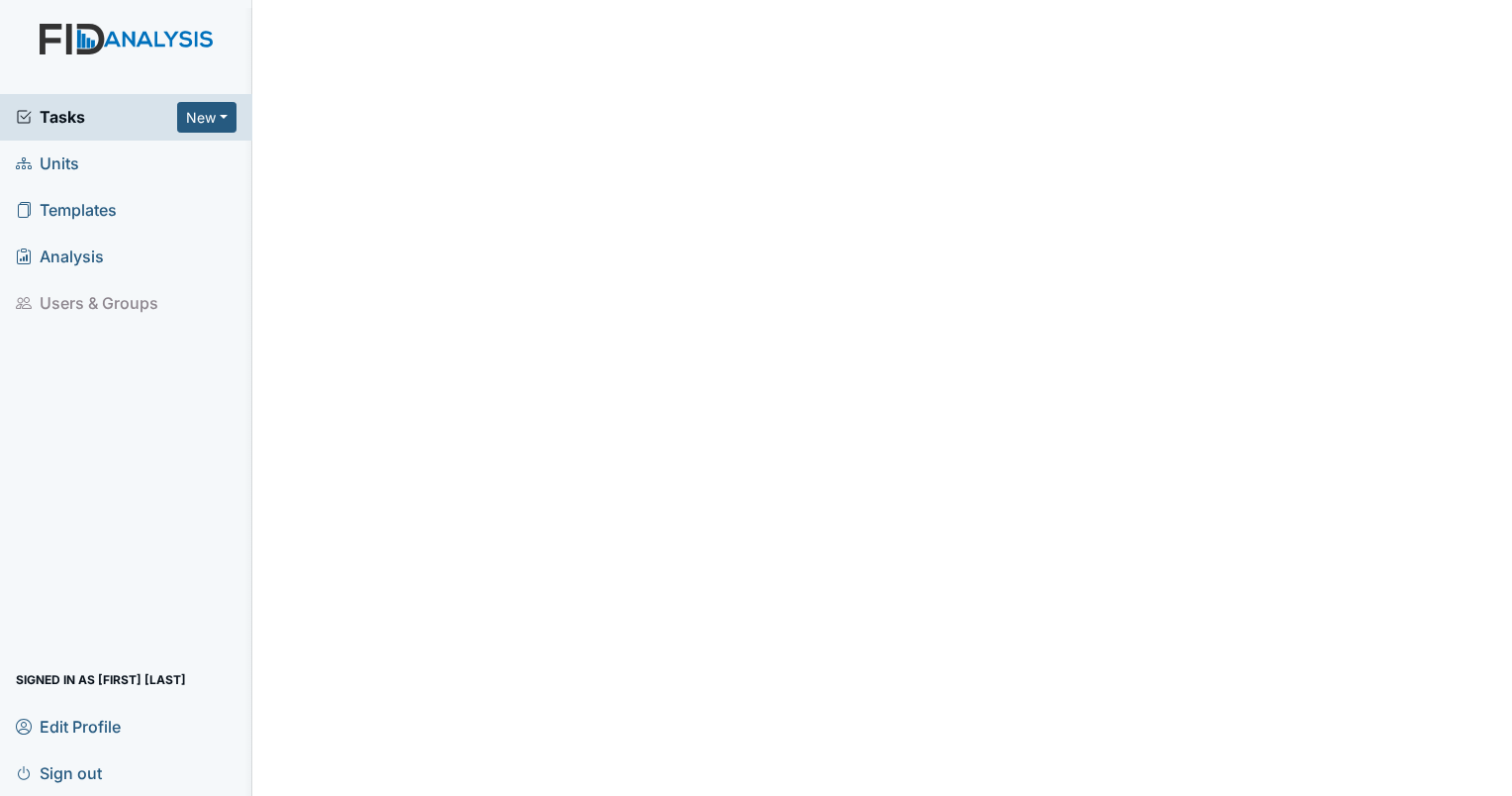 scroll, scrollTop: 0, scrollLeft: 0, axis: both 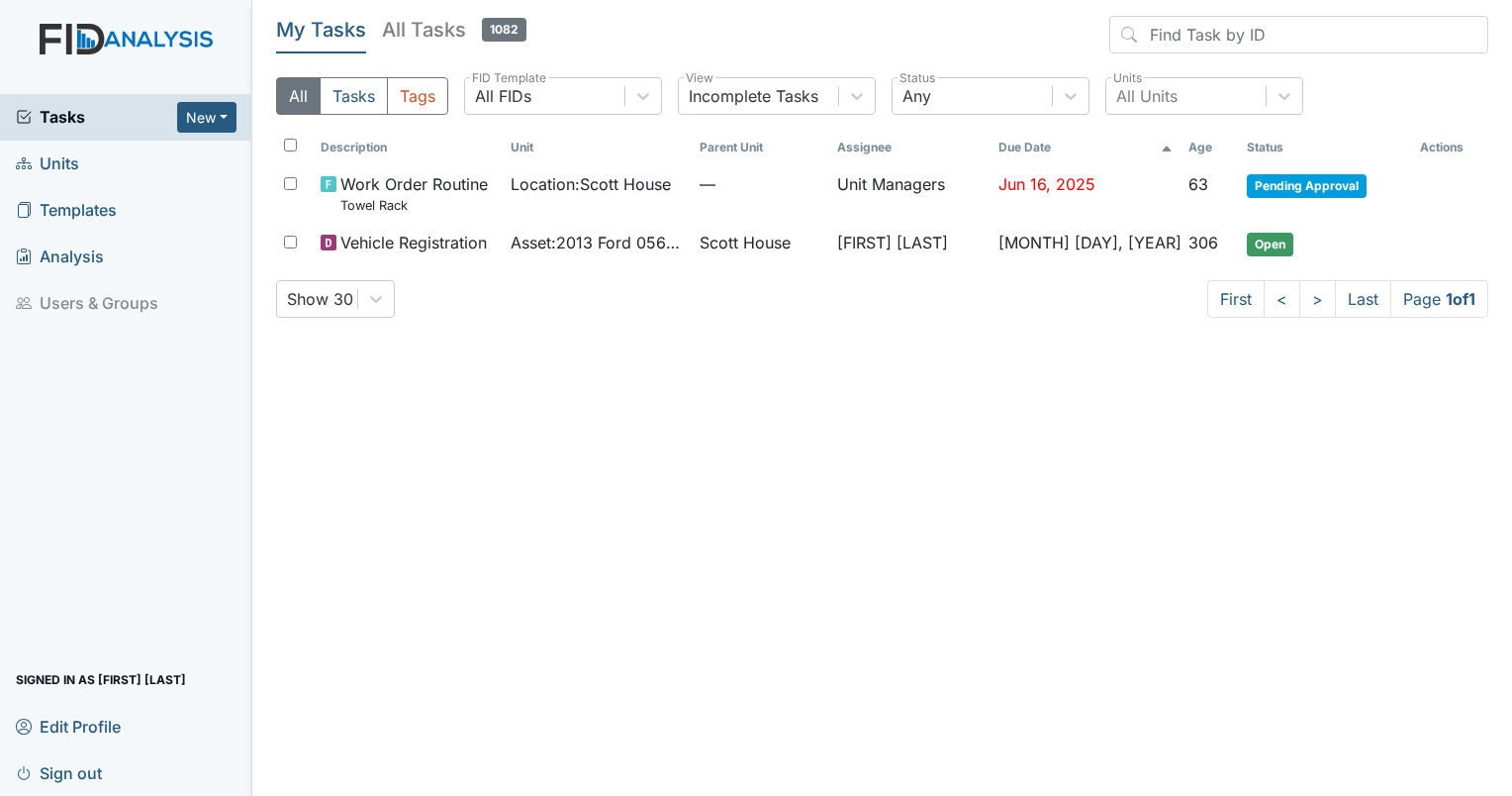 click on "Units" at bounding box center [47, 163] 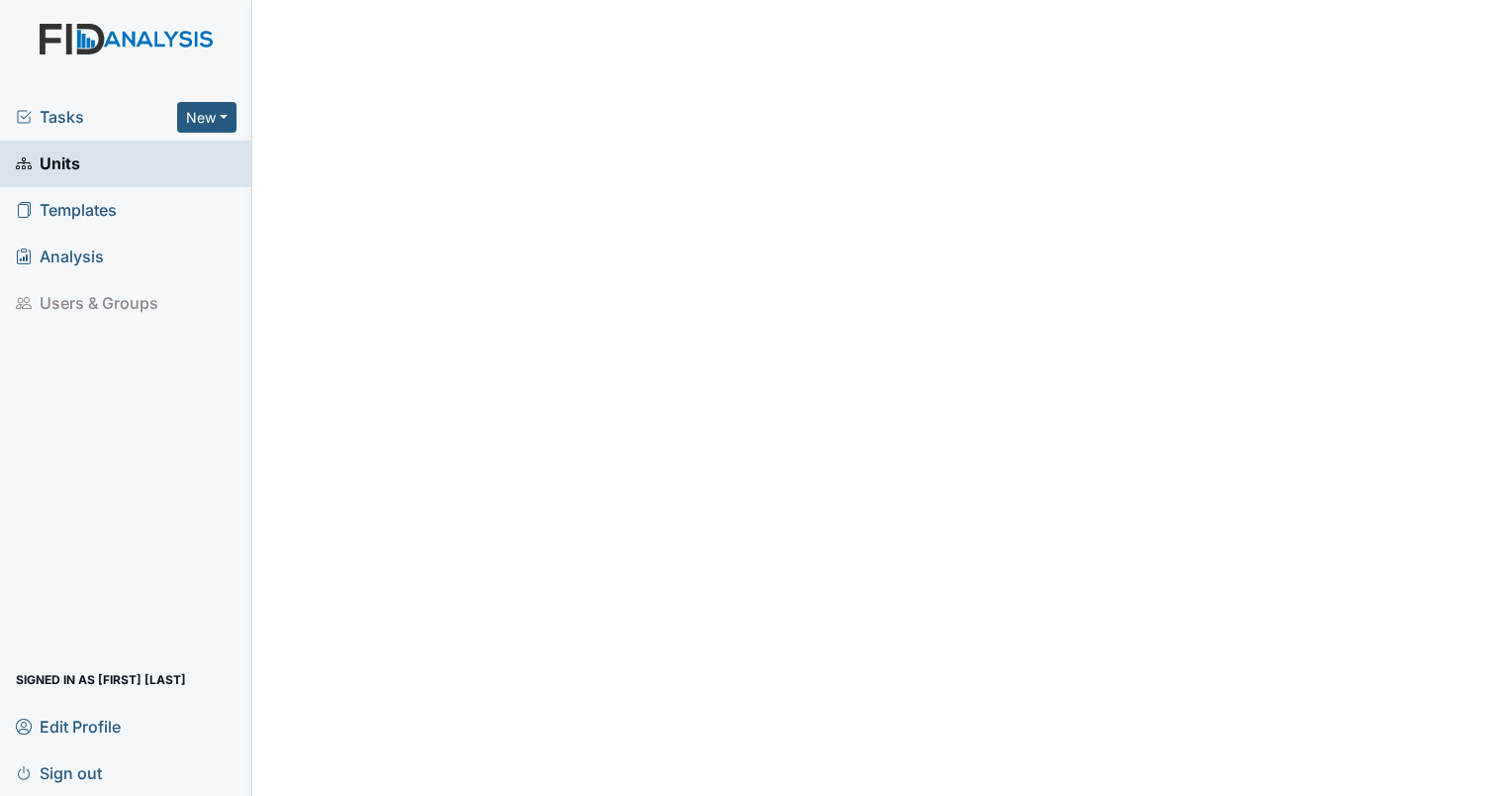scroll, scrollTop: 0, scrollLeft: 0, axis: both 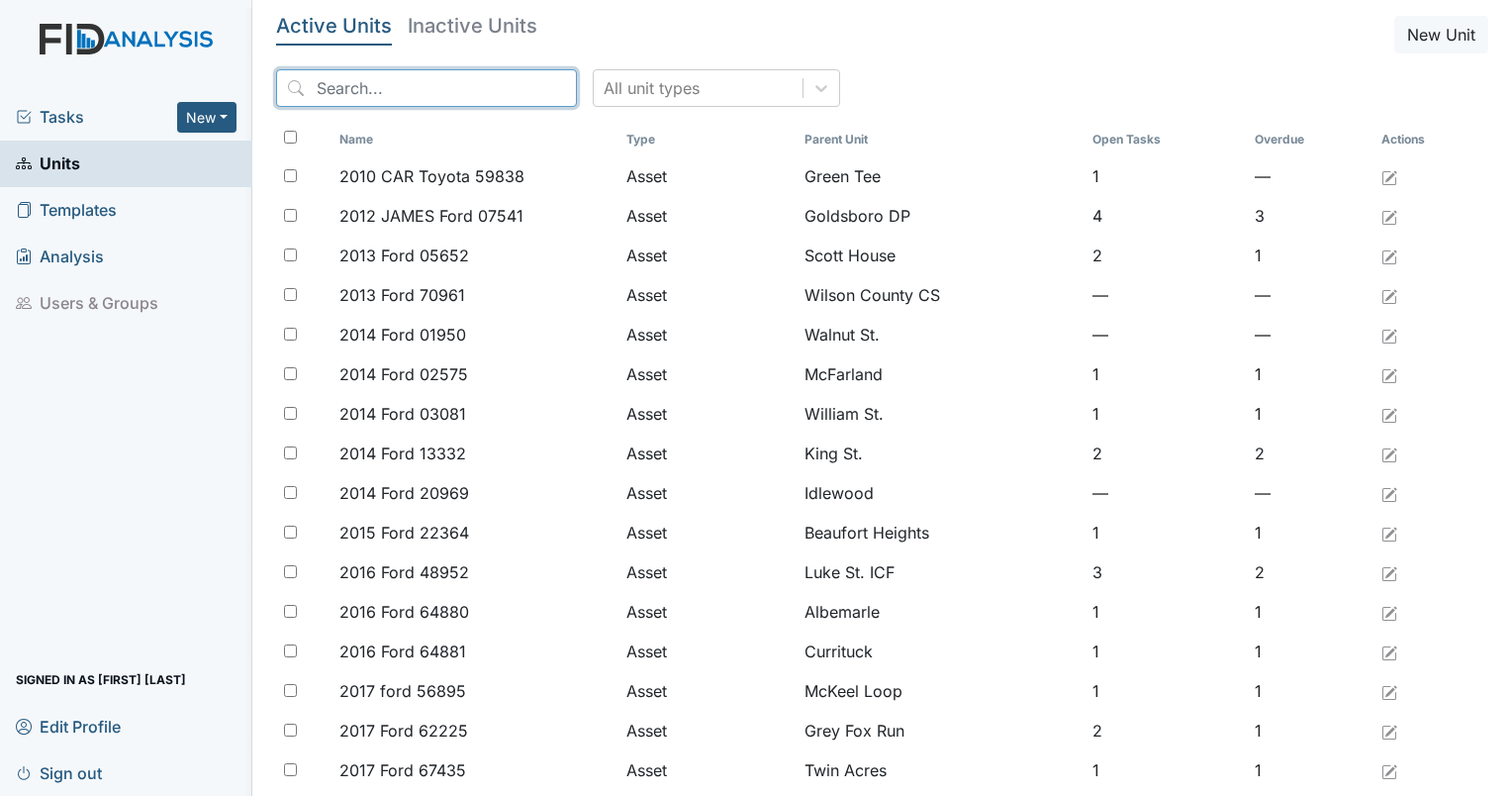 click at bounding box center [426, 88] 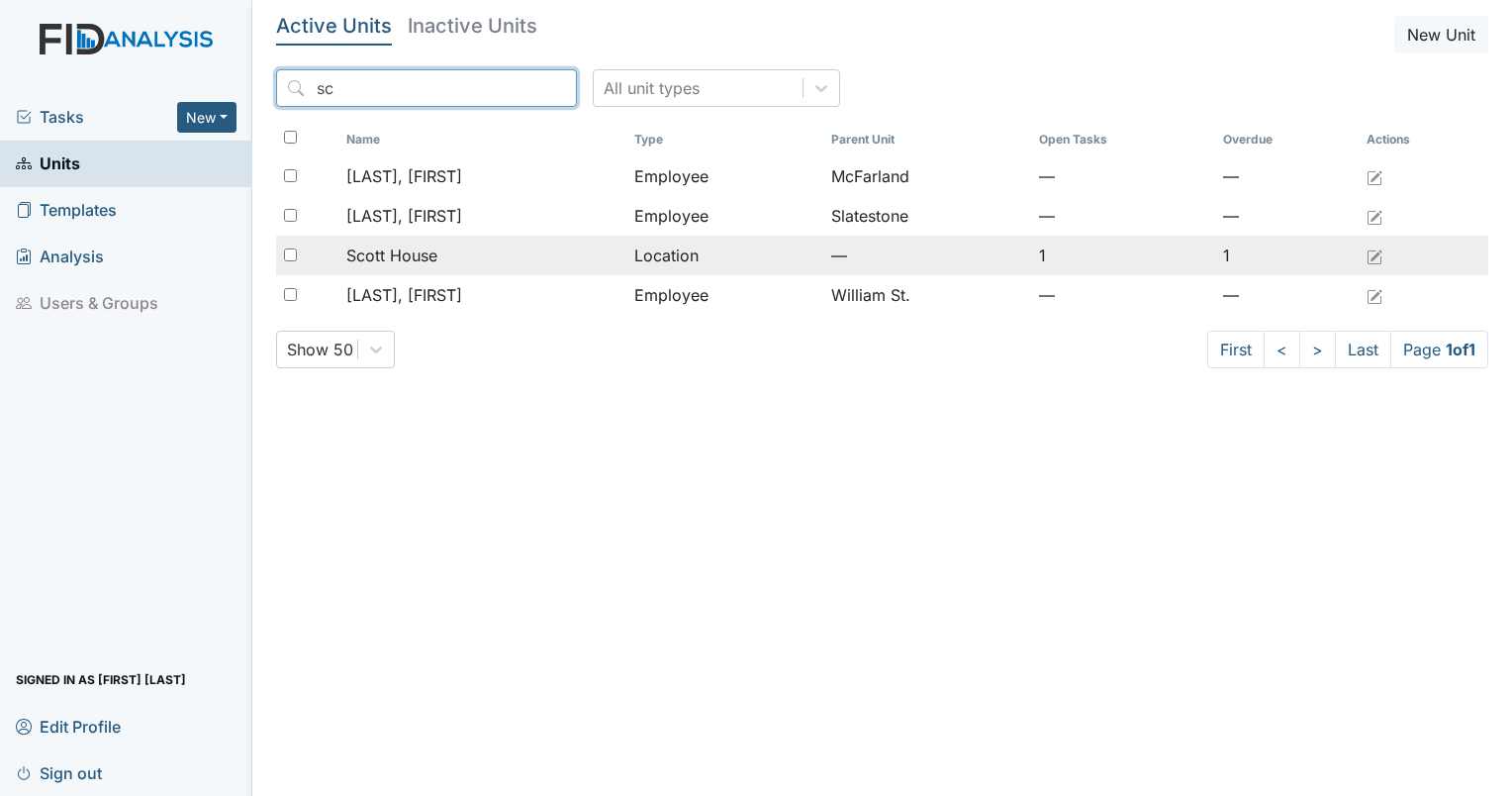 type on "sc" 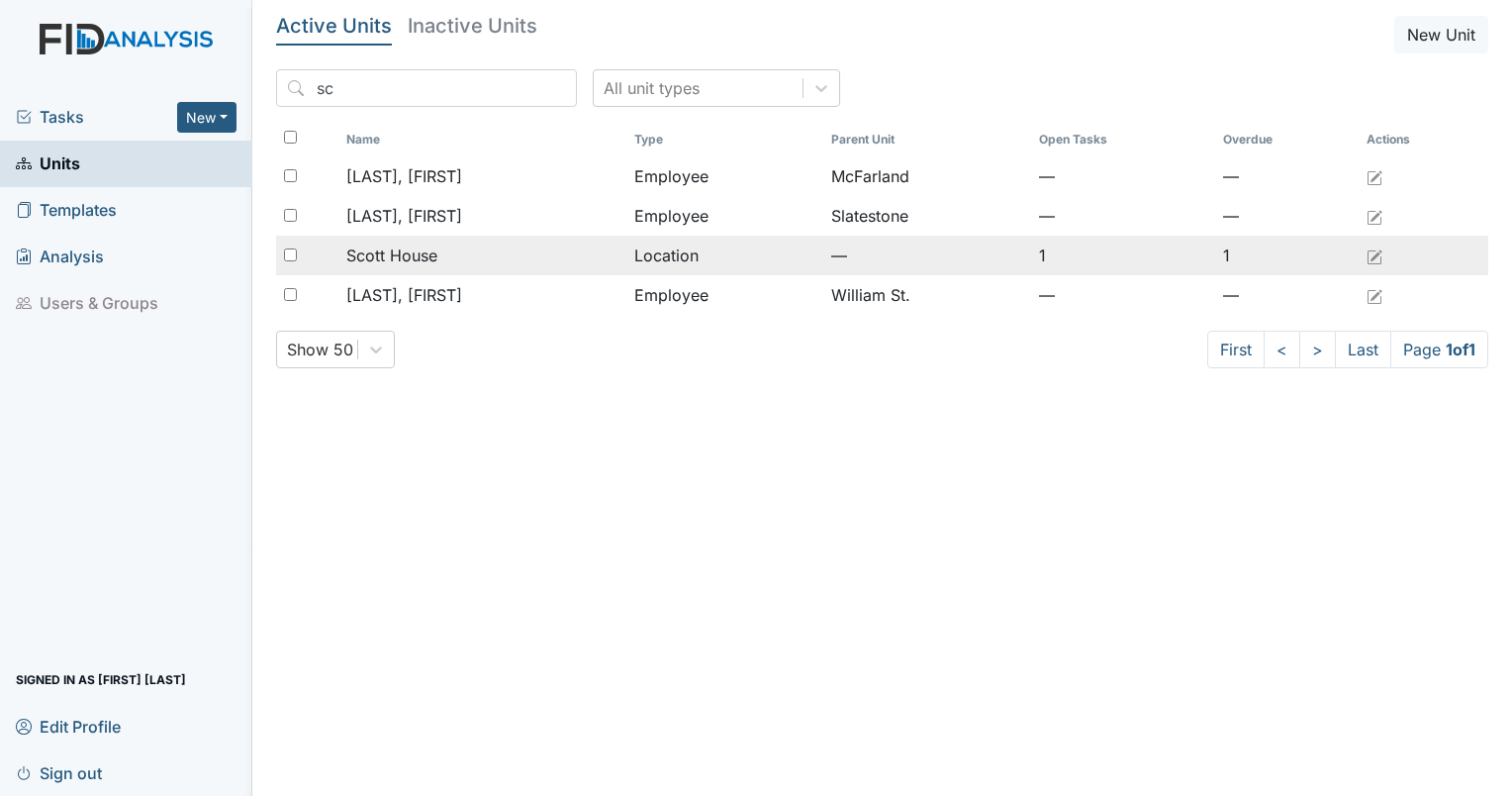 click on "Scott House" at bounding box center (392, 255) 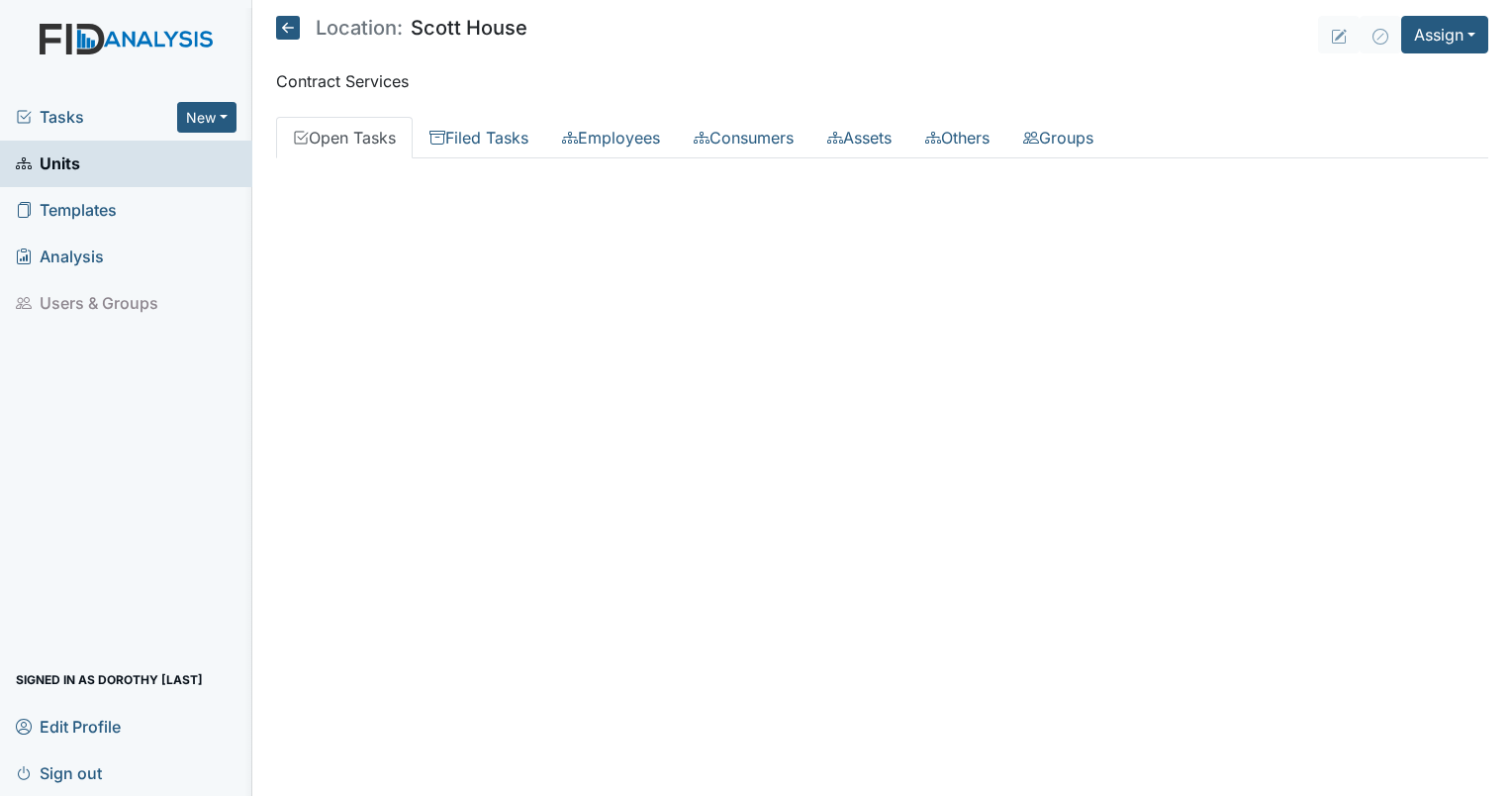 scroll, scrollTop: 0, scrollLeft: 0, axis: both 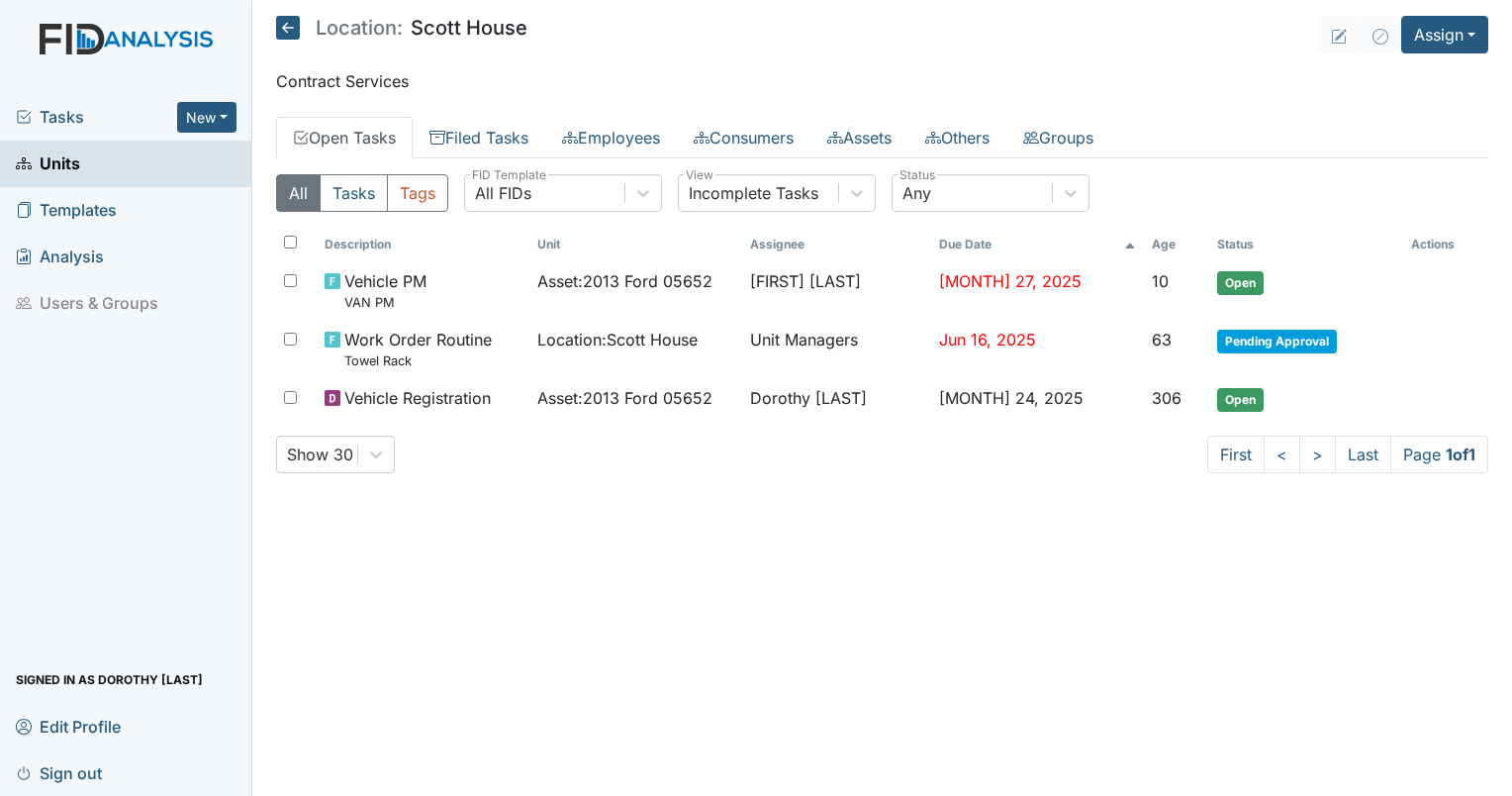 click on "Tasks" at bounding box center (96, 117) 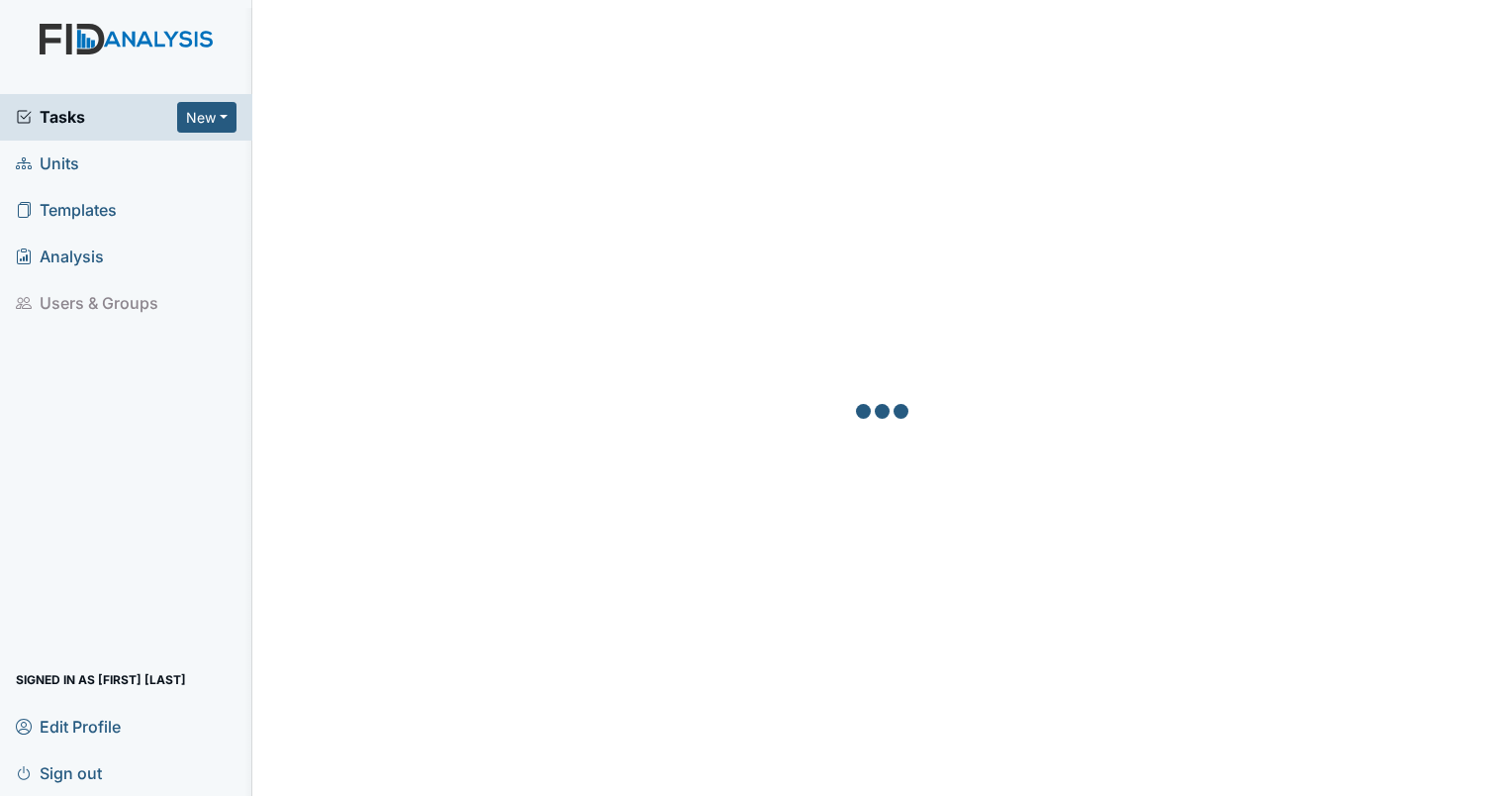 scroll, scrollTop: 0, scrollLeft: 0, axis: both 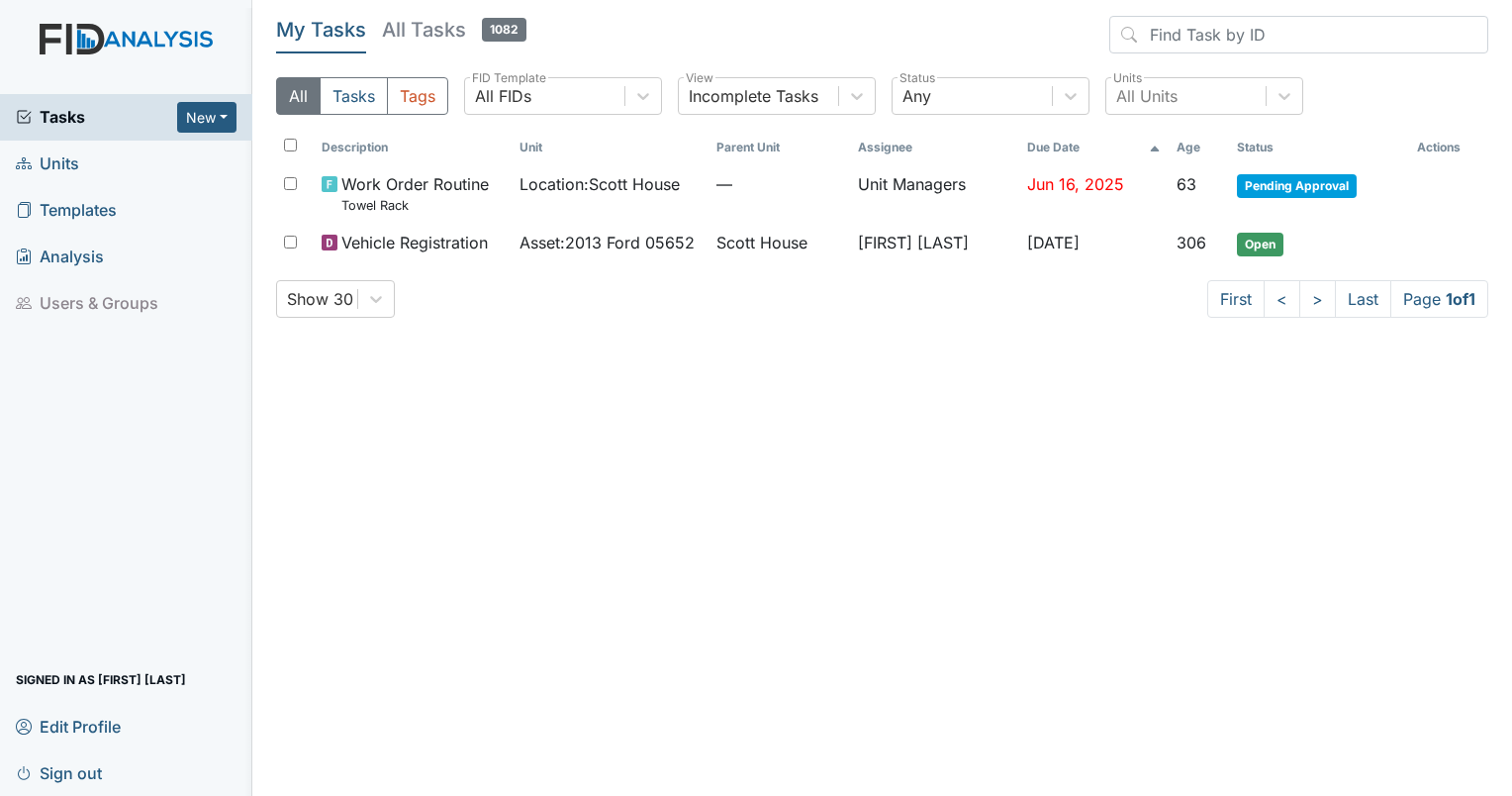 click on "Units" at bounding box center (47, 163) 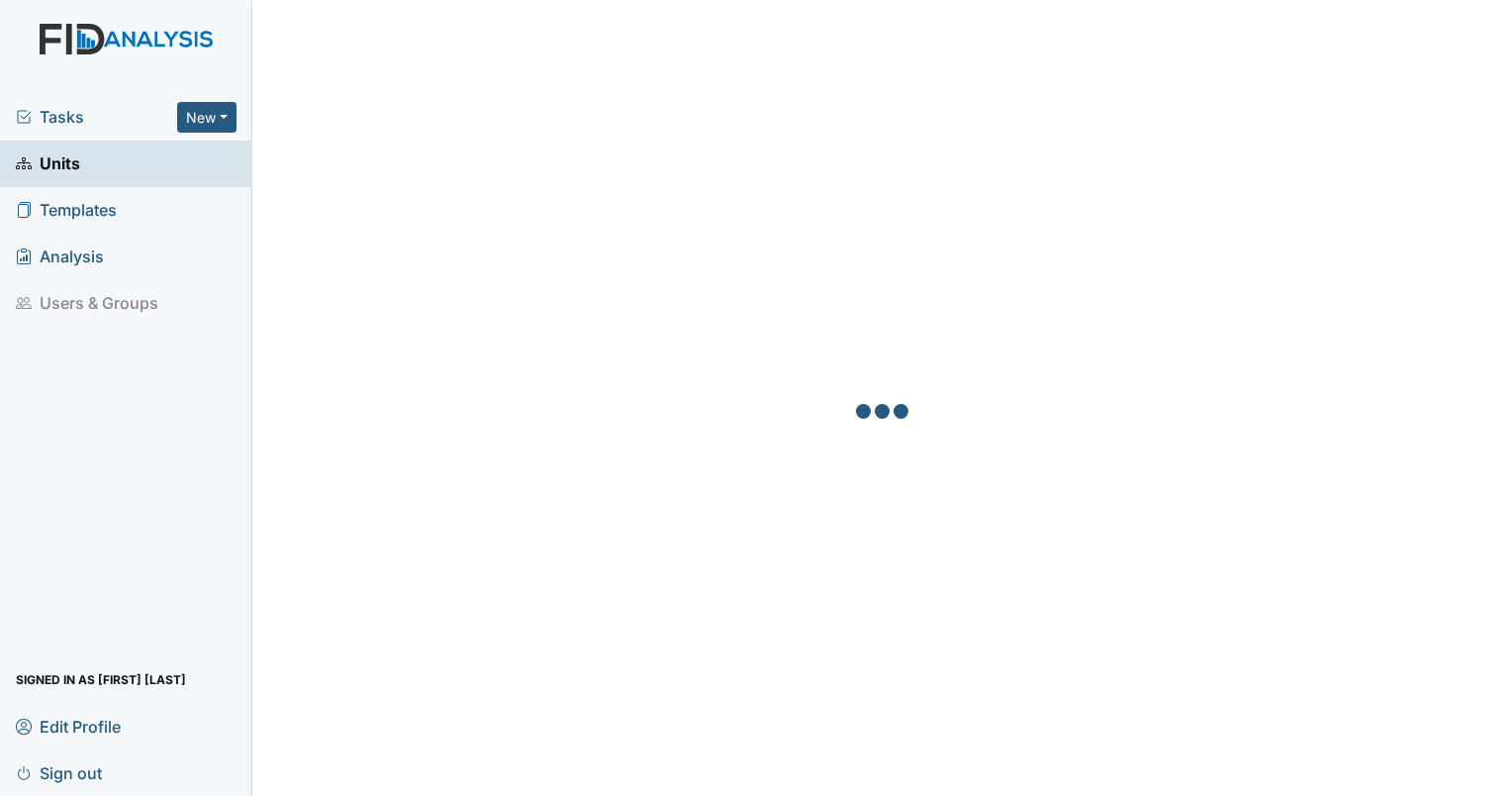 scroll, scrollTop: 0, scrollLeft: 0, axis: both 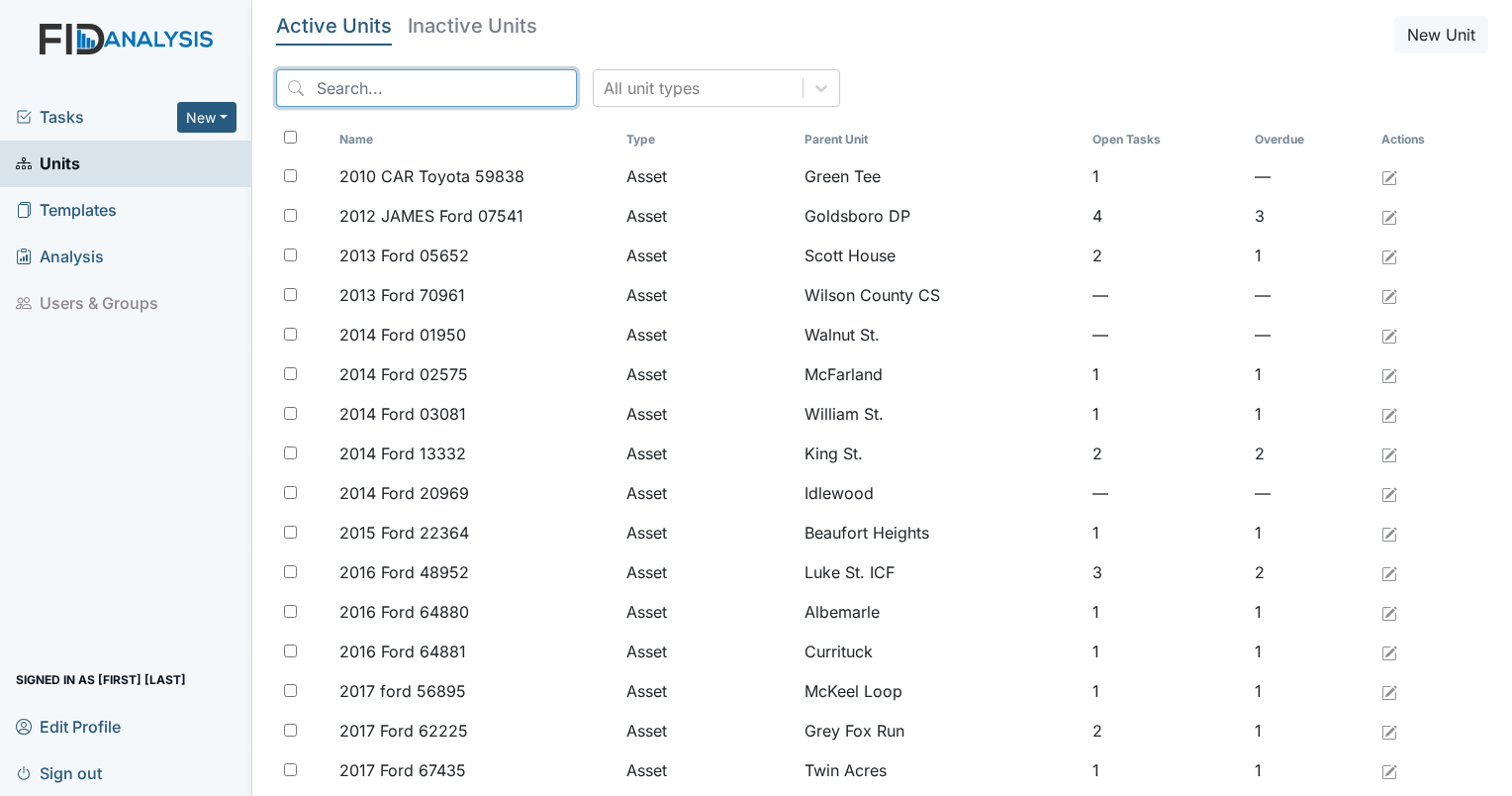 click at bounding box center (426, 88) 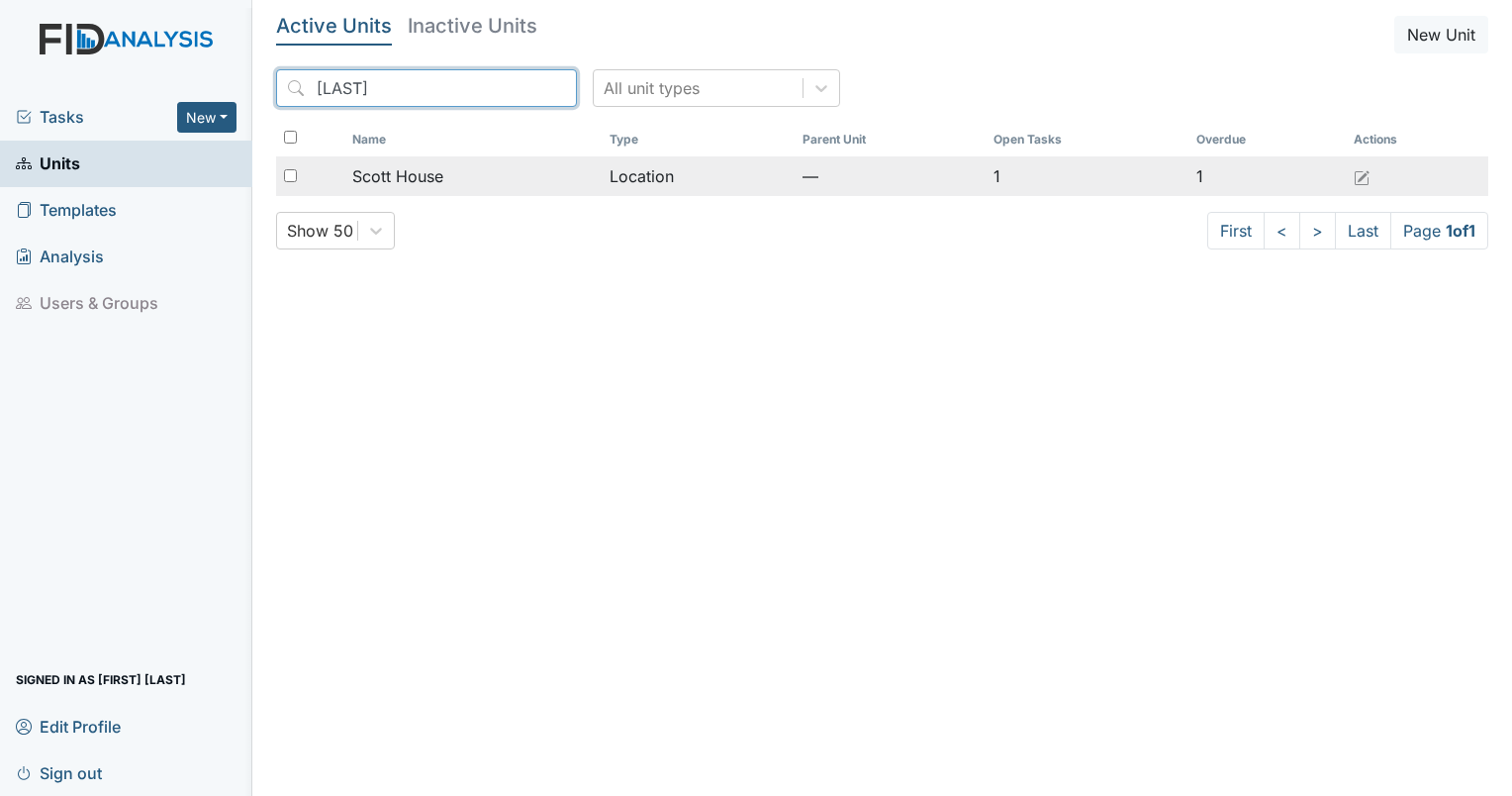 type on "scott" 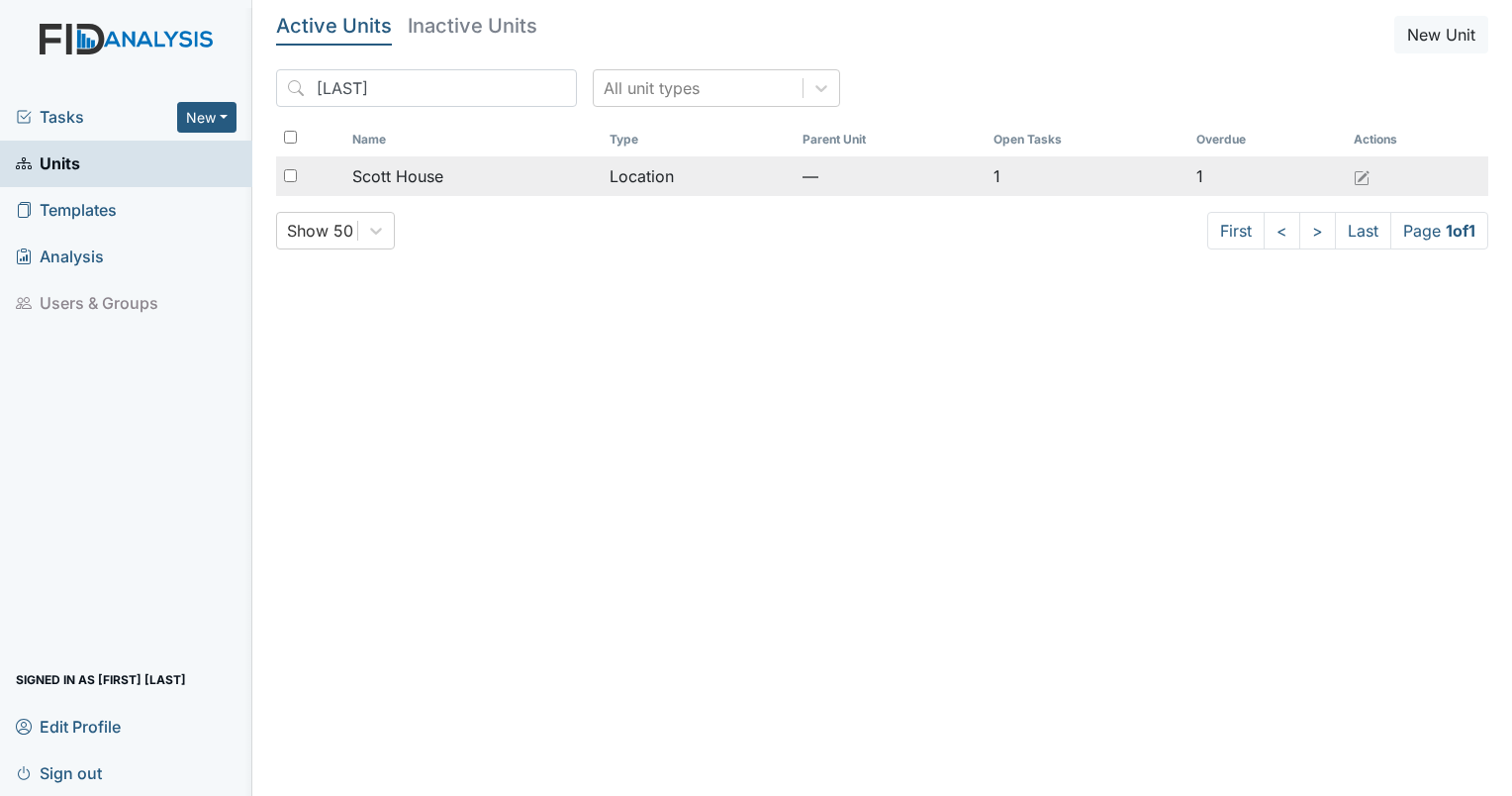 click at bounding box center [290, 175] 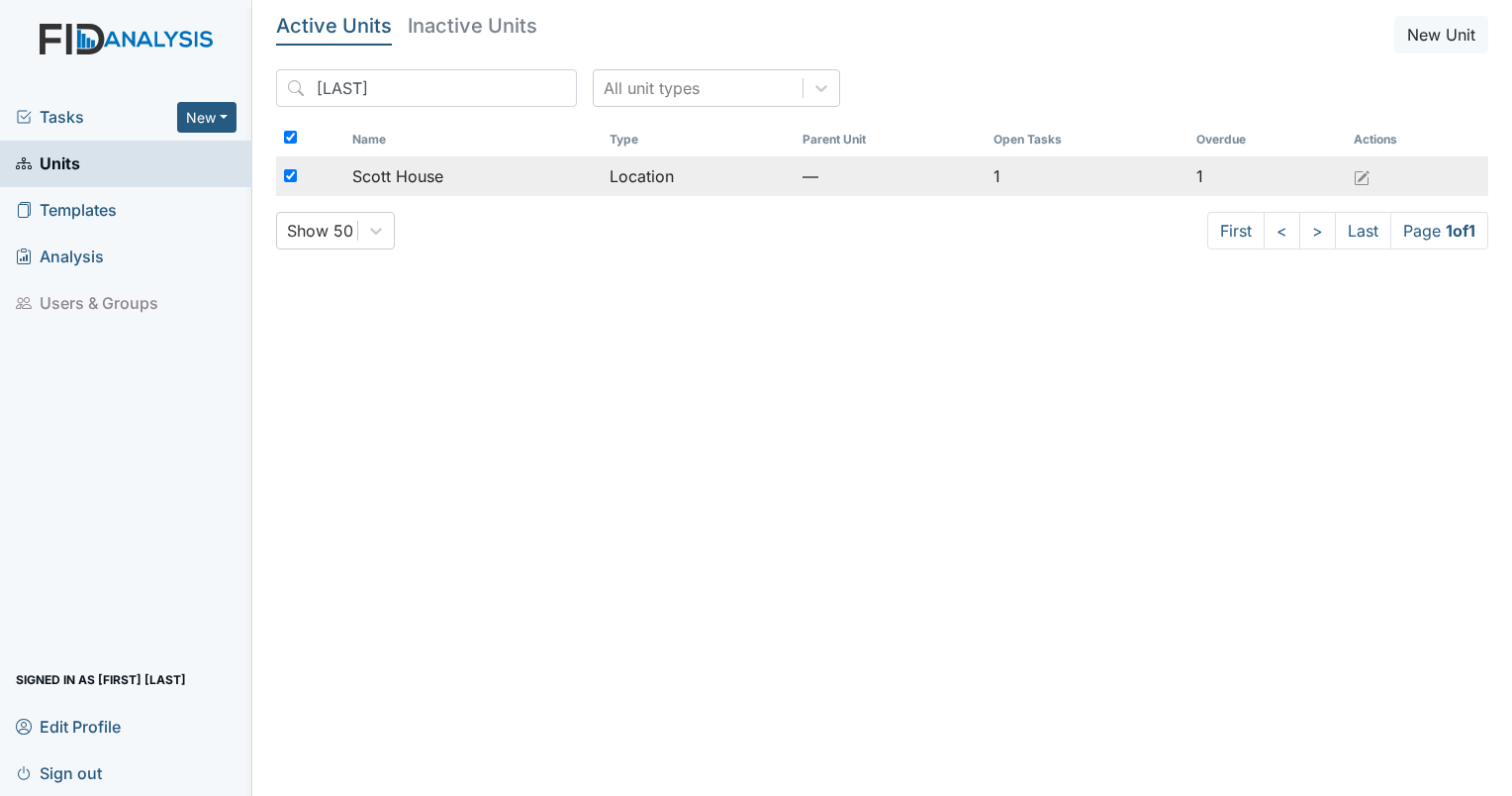 checkbox on "true" 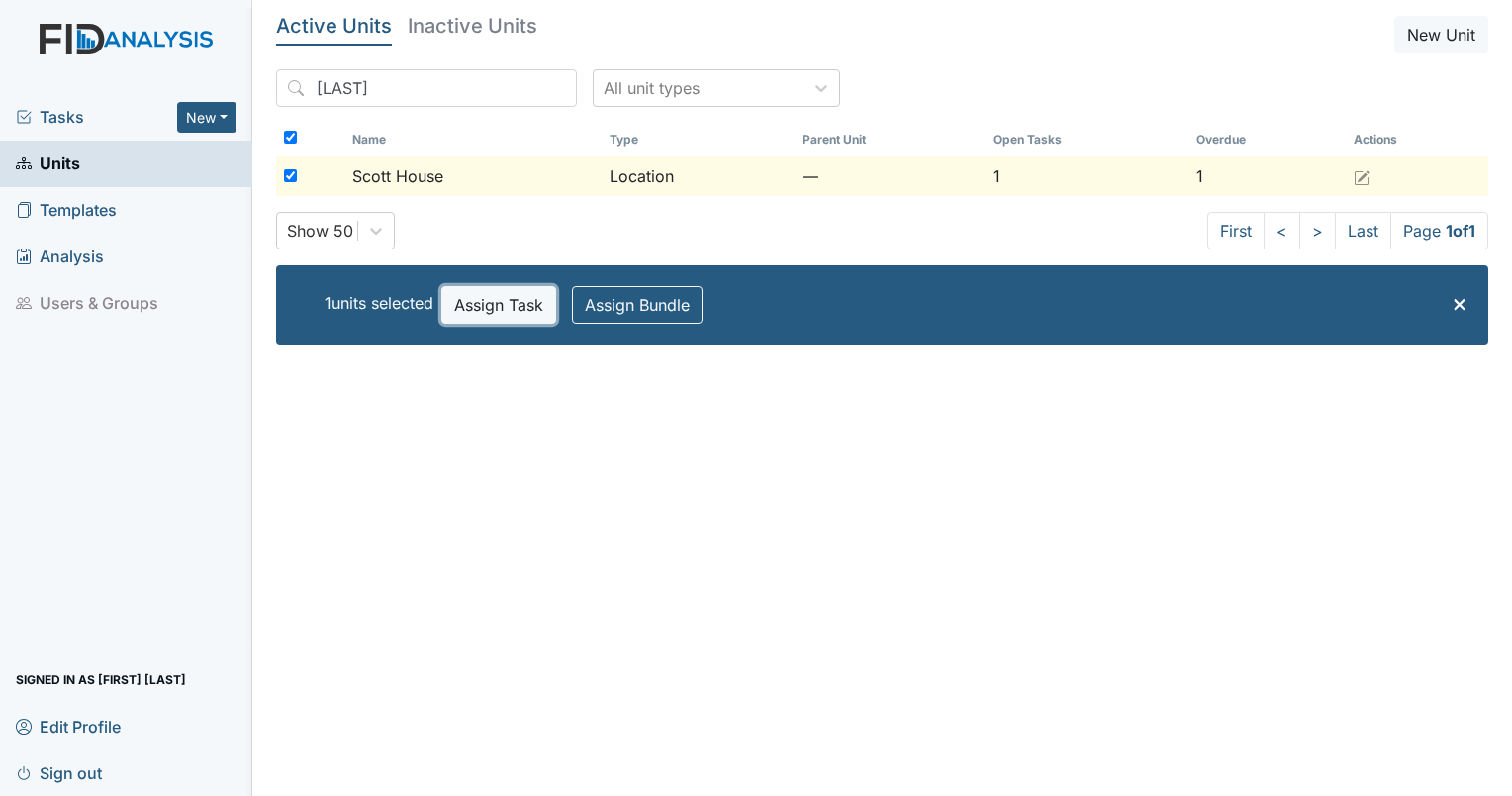 click on "Assign Task" at bounding box center [499, 305] 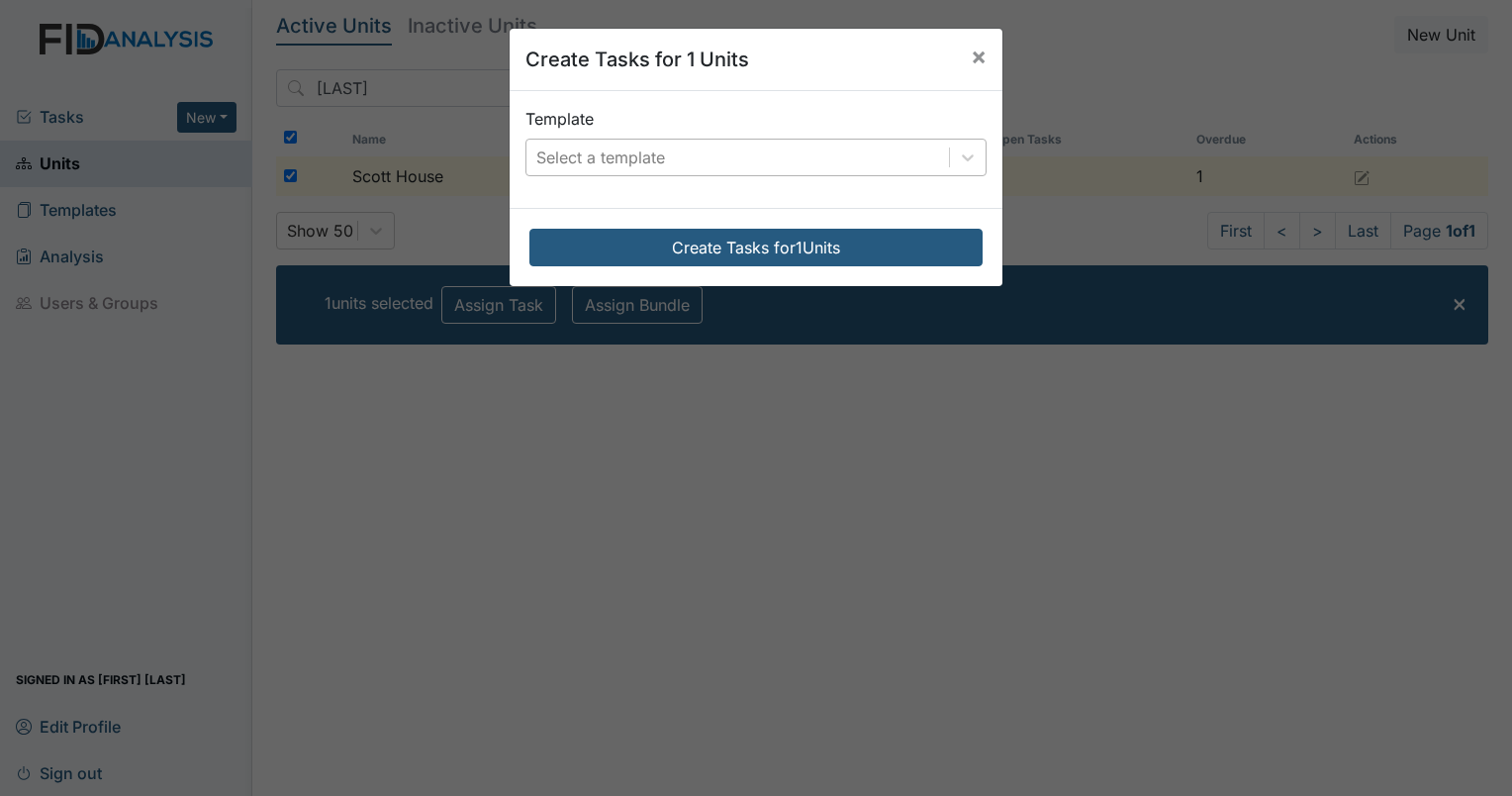 click on "Select a template" at bounding box center [601, 157] 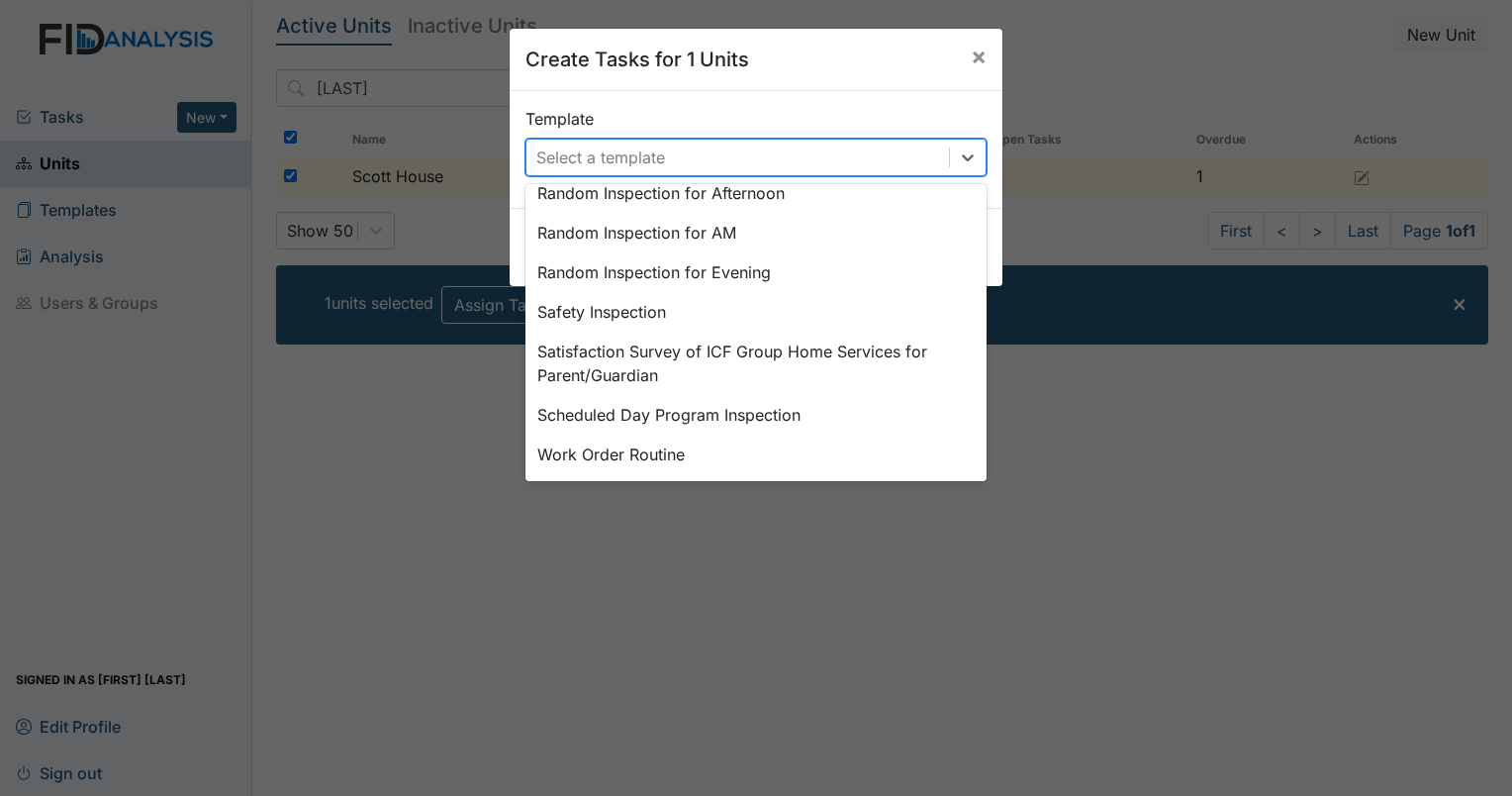 scroll, scrollTop: 919, scrollLeft: 0, axis: vertical 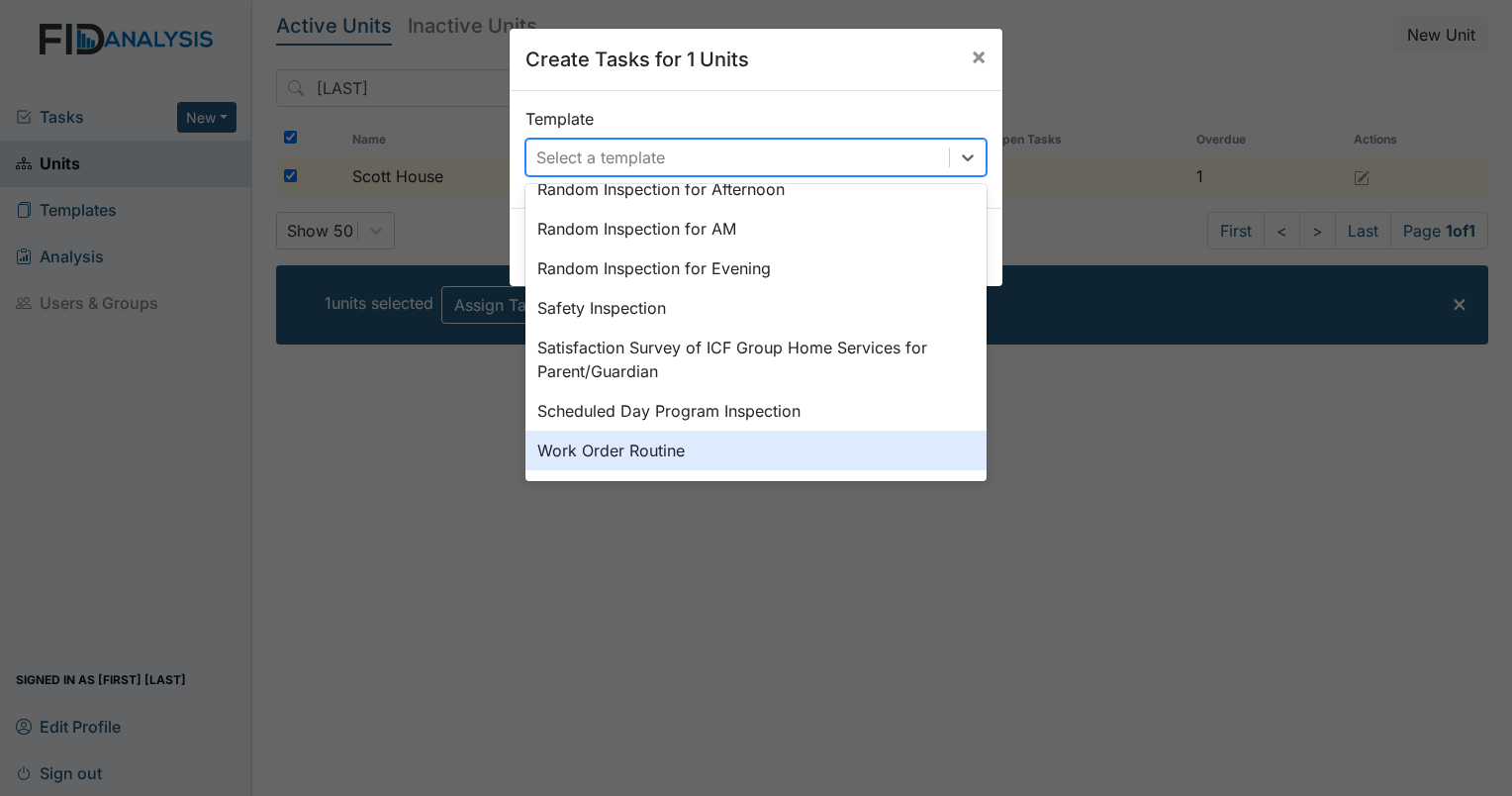 click on "Work Order Routine" at bounding box center (756, 450) 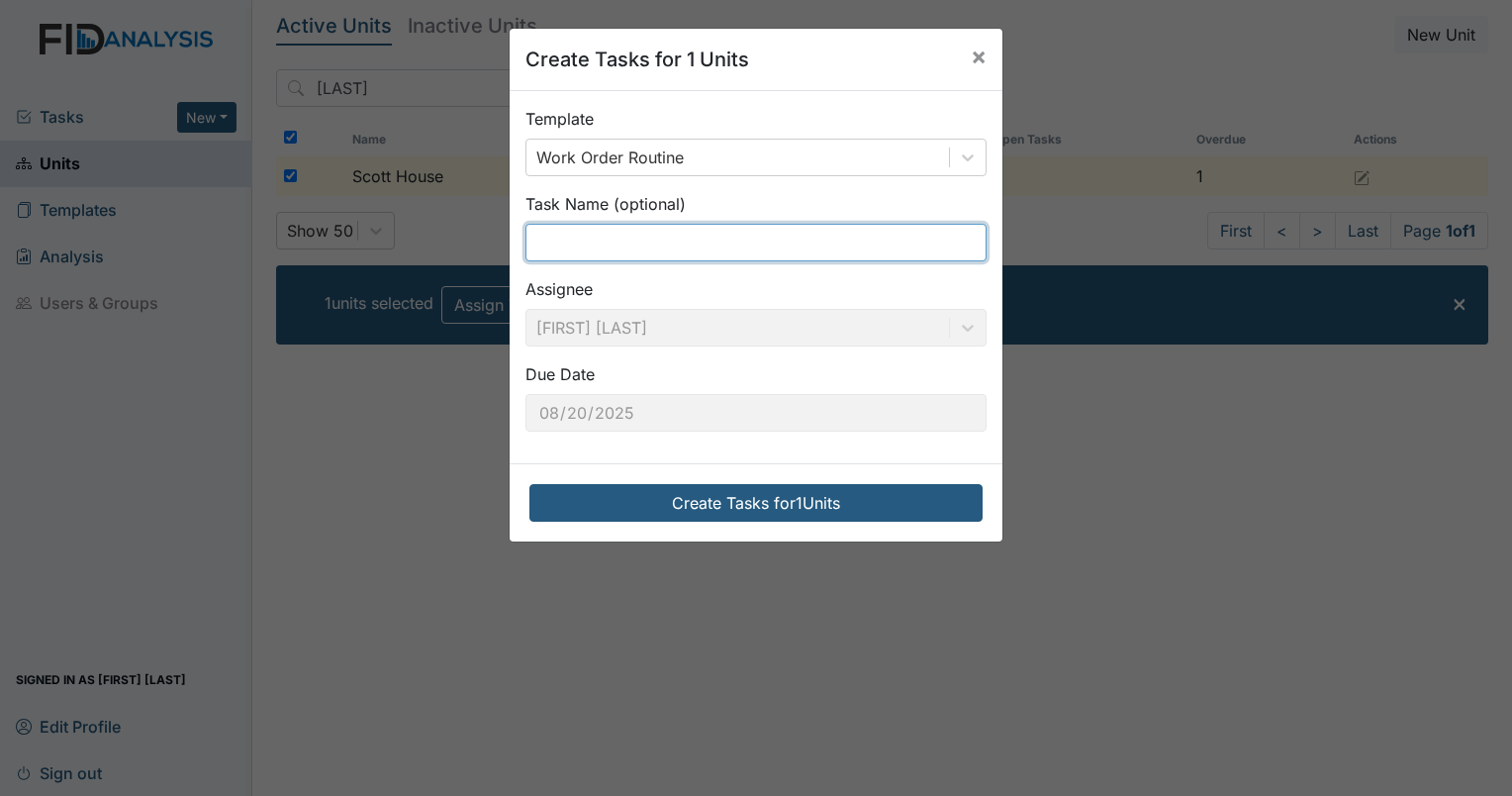 click at bounding box center (756, 243) 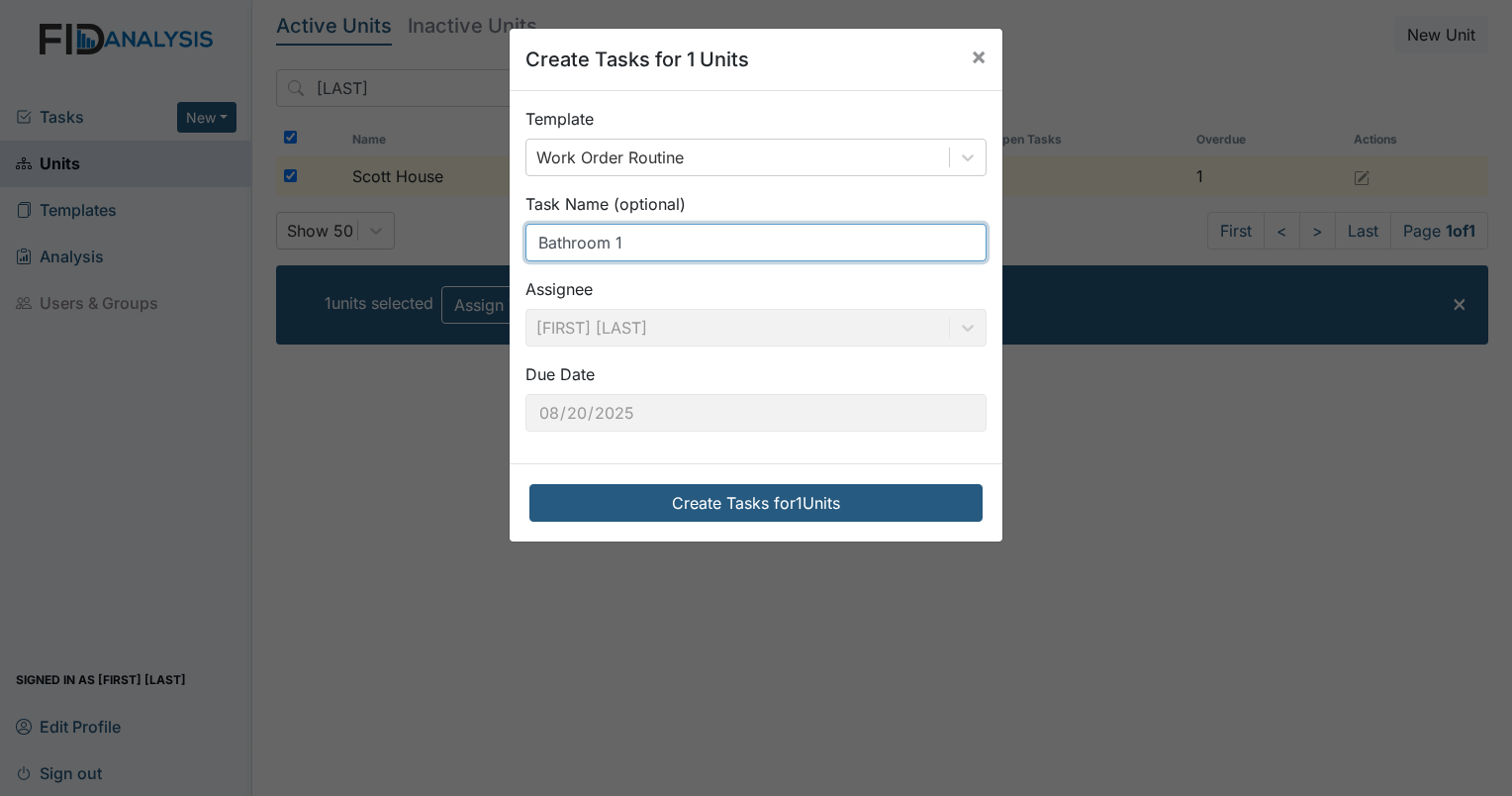 type on "Bathroom 1 Toilet" 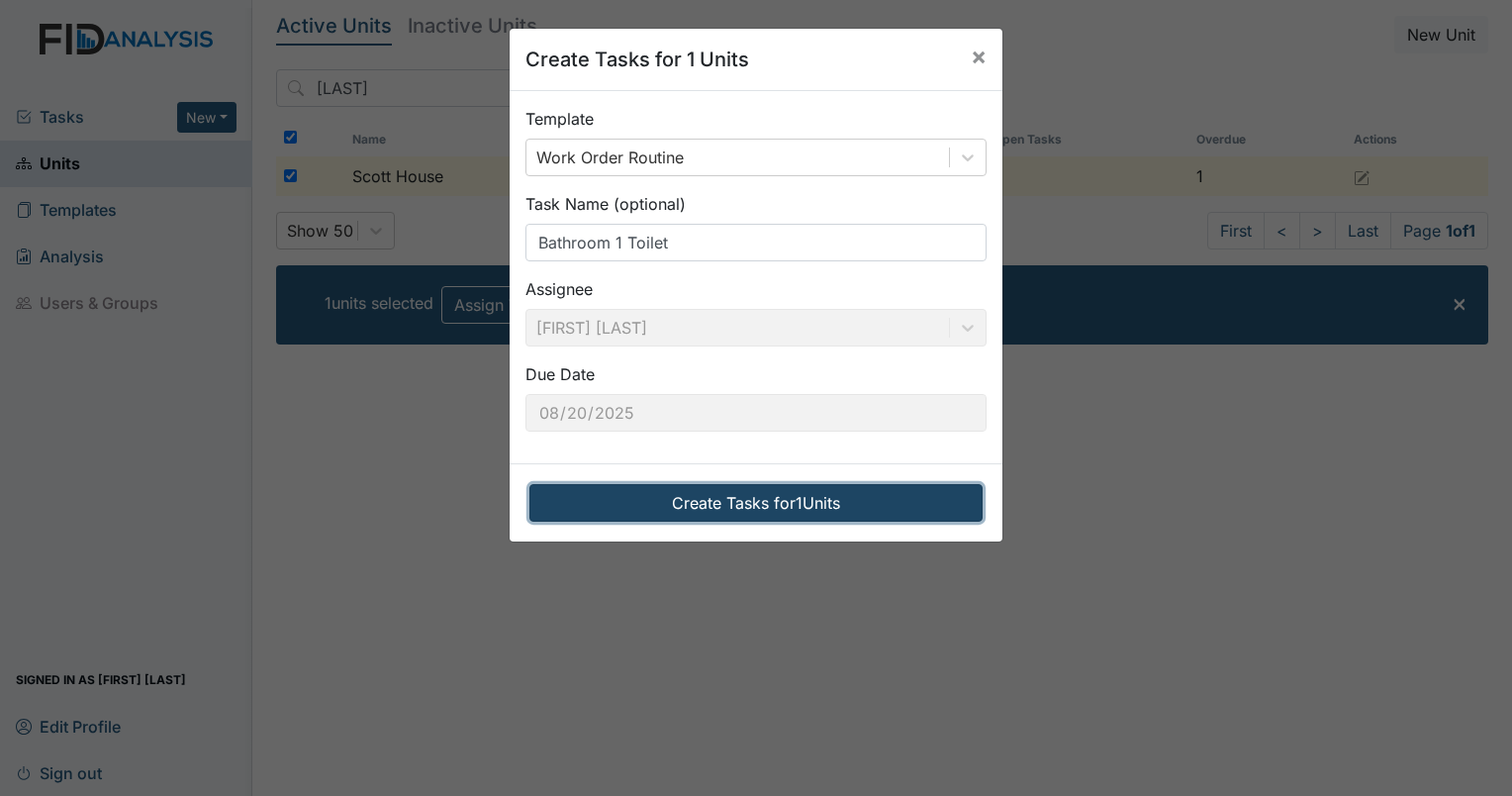 click on "Create Tasks for  1  Units" at bounding box center (756, 503) 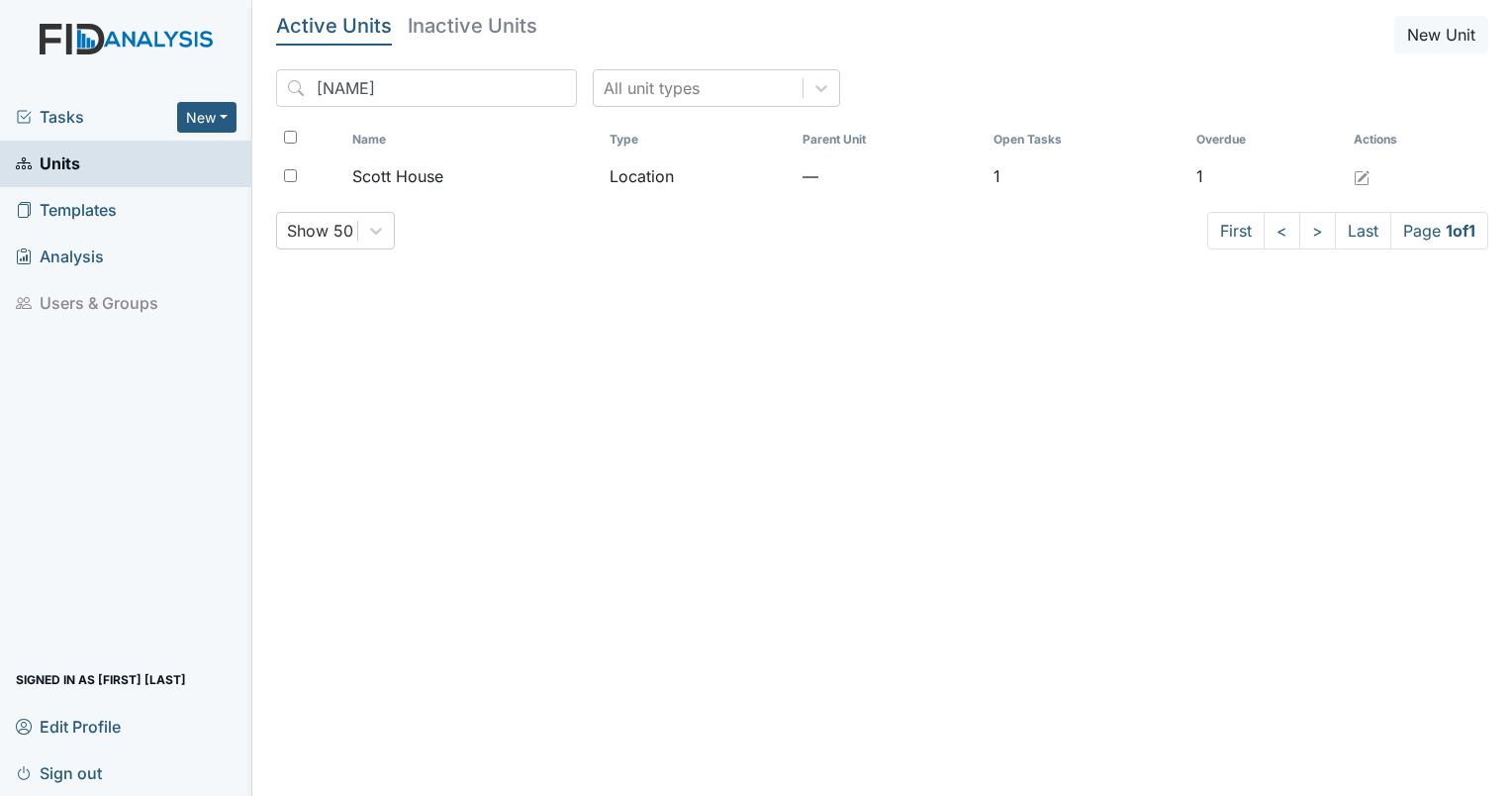 scroll, scrollTop: 0, scrollLeft: 0, axis: both 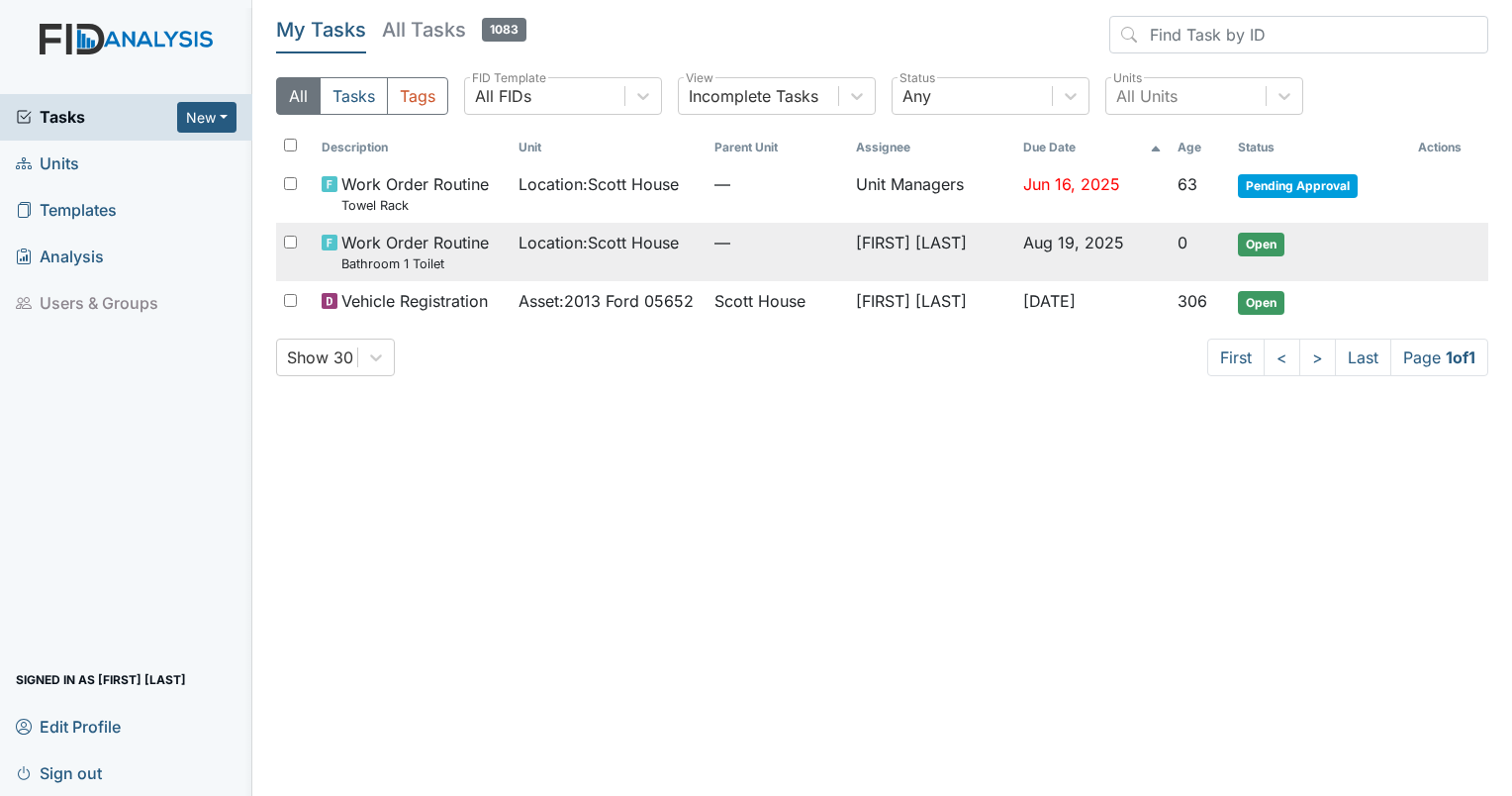 click on "Bathroom 1 Toilet" at bounding box center (415, 263) 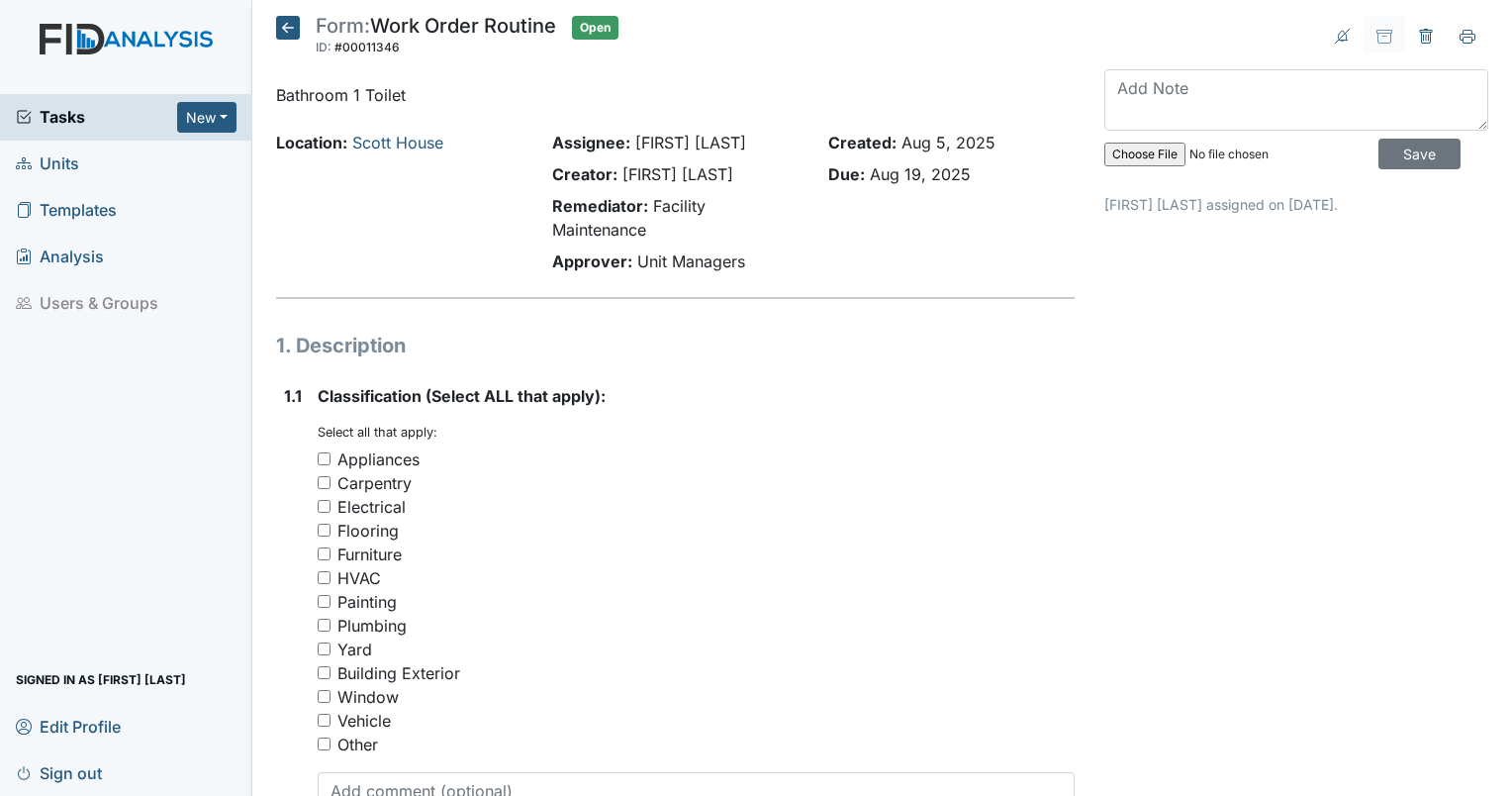 scroll, scrollTop: 0, scrollLeft: 0, axis: both 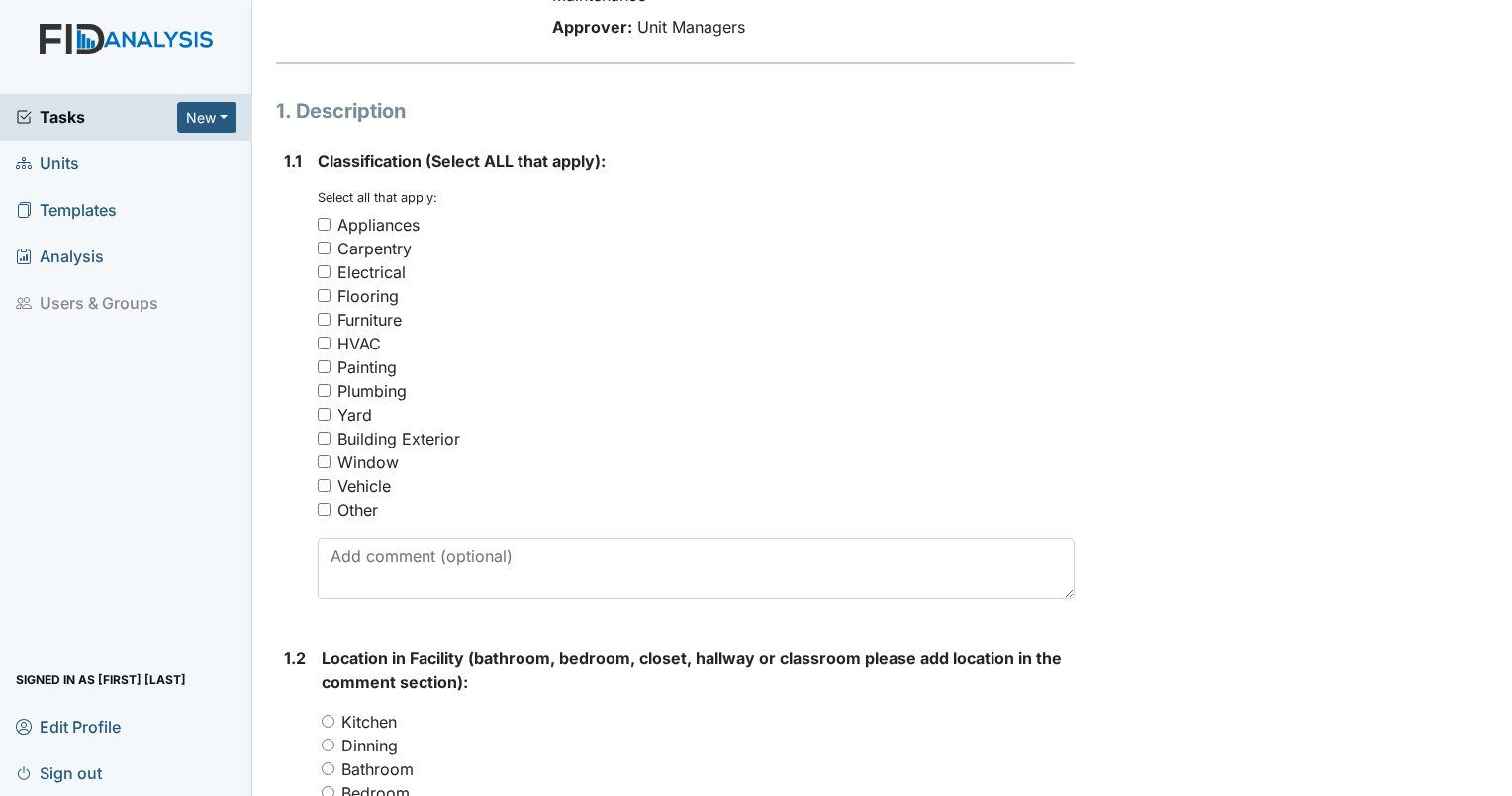 click on "Plumbing" at bounding box center (324, 390) 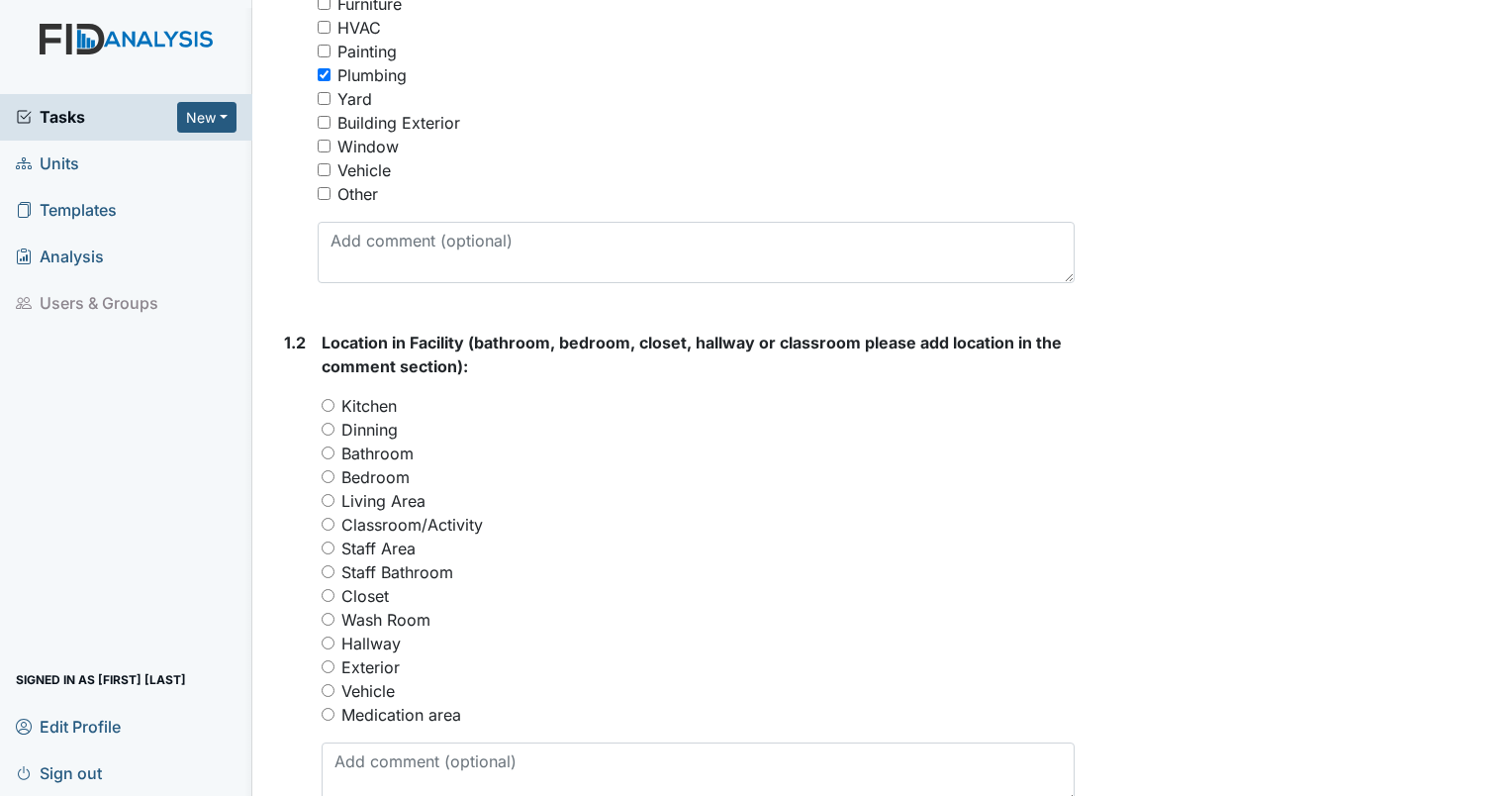 scroll, scrollTop: 551, scrollLeft: 0, axis: vertical 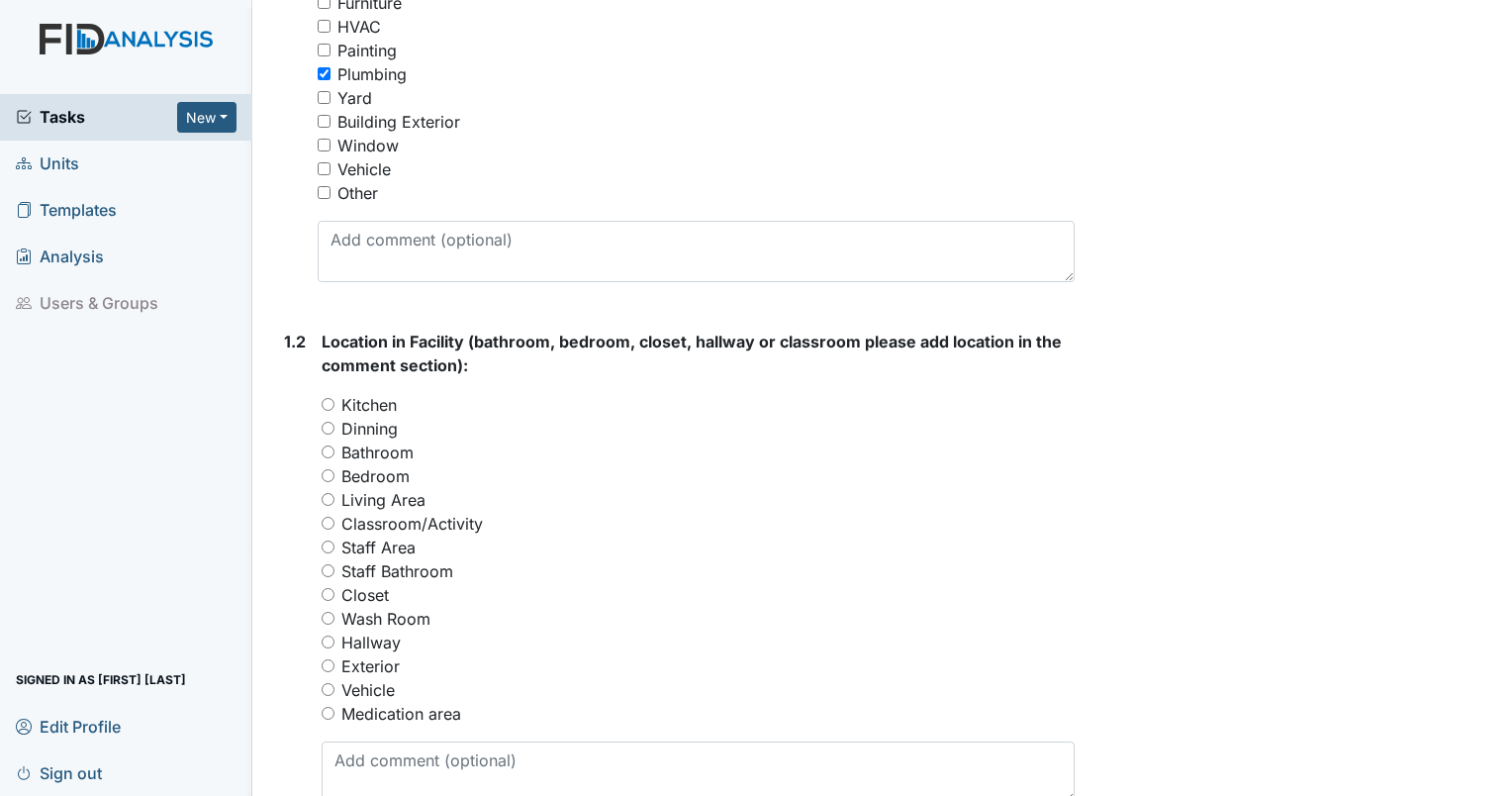 click on "Bathroom" at bounding box center [328, 451] 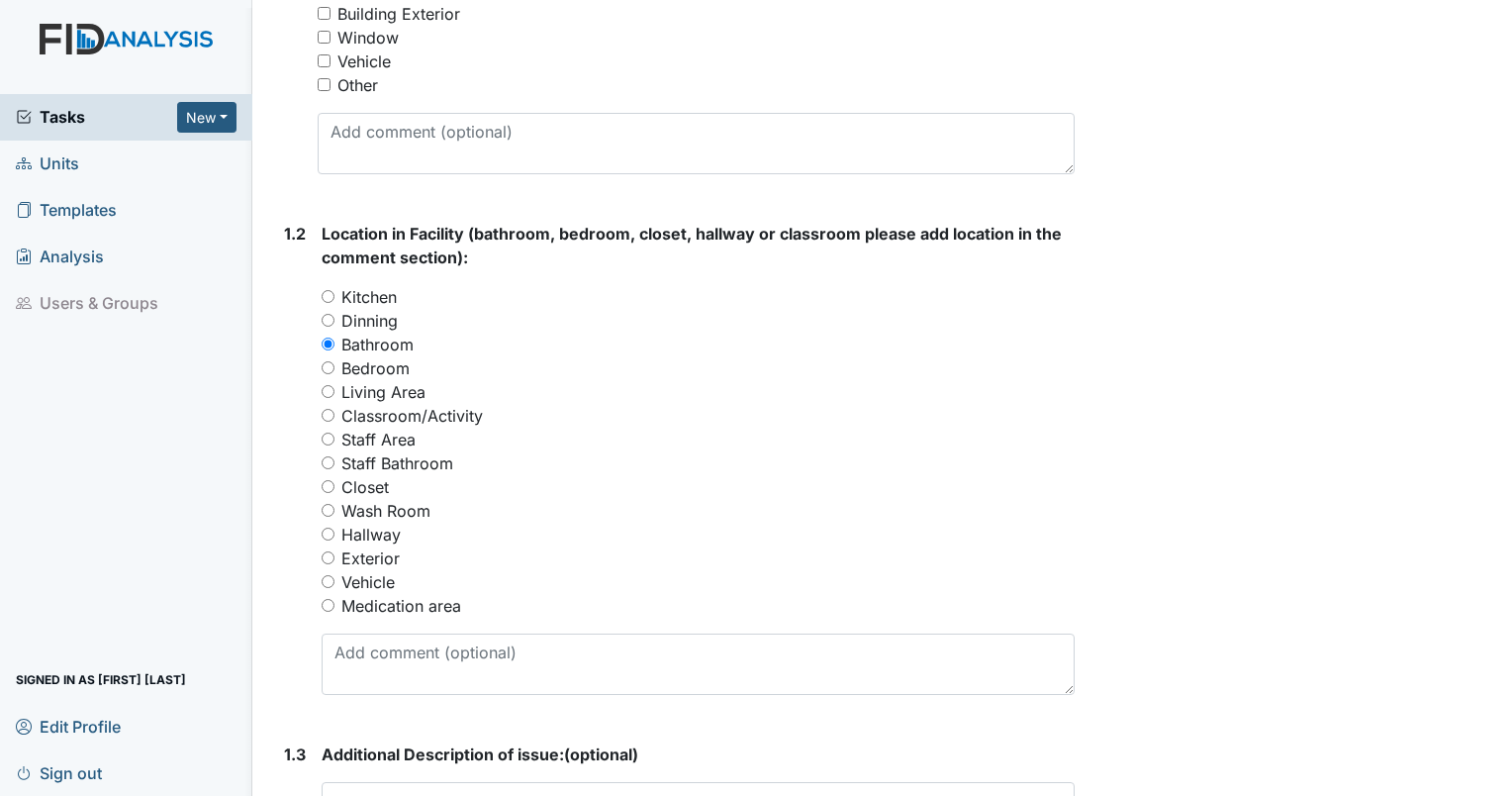 scroll, scrollTop: 670, scrollLeft: 0, axis: vertical 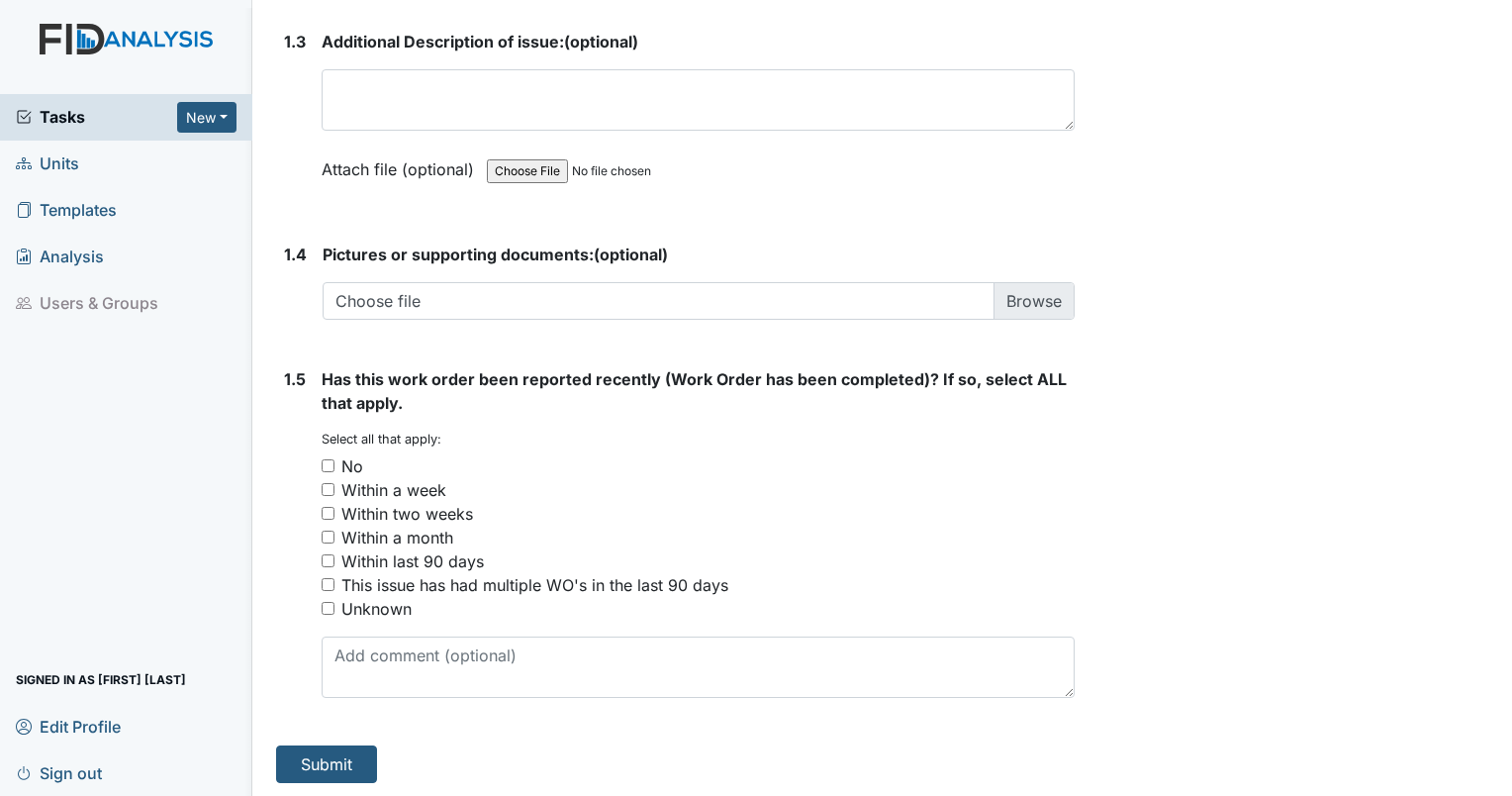 click on "No" at bounding box center (328, 465) 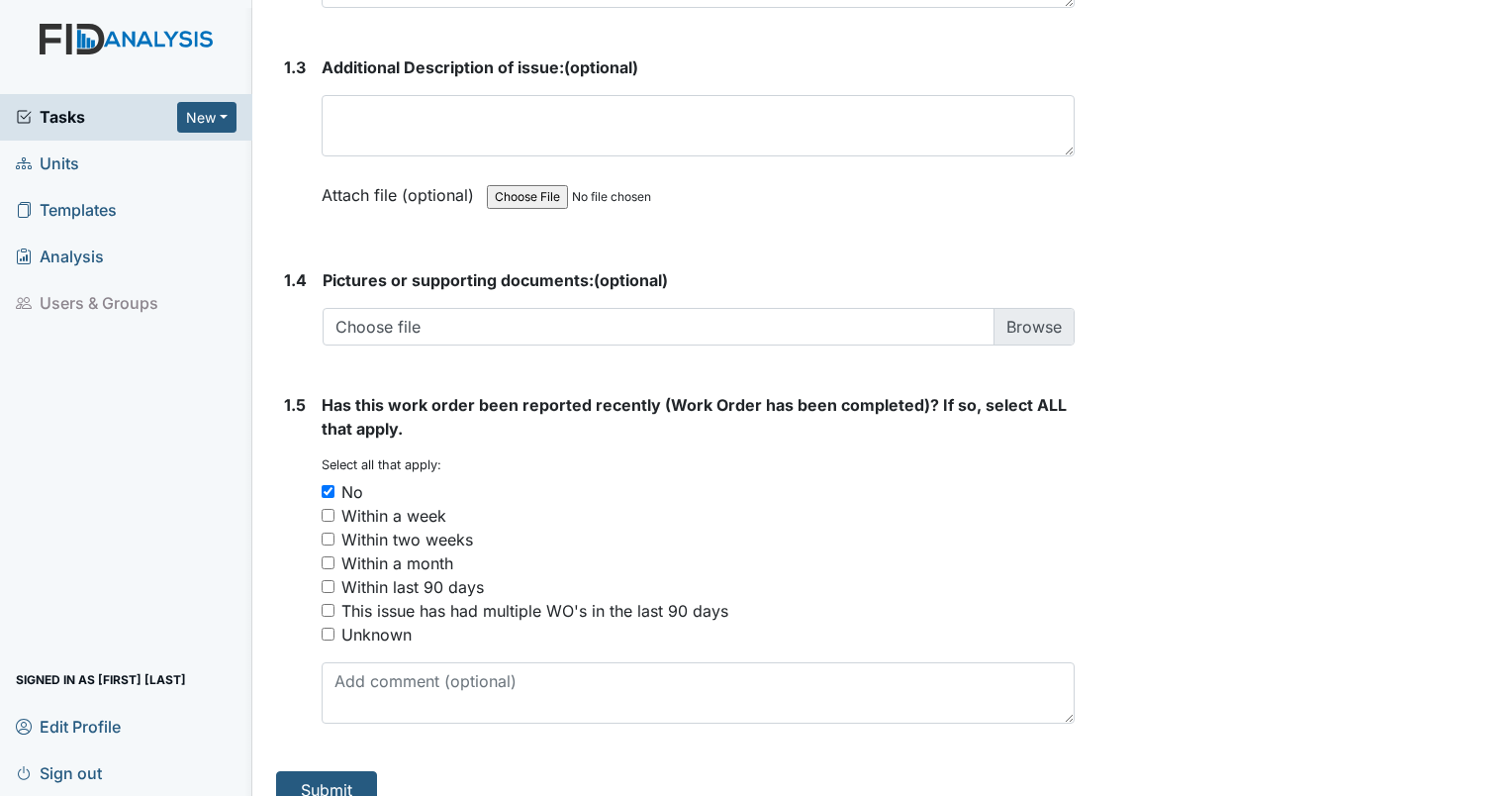 scroll, scrollTop: 1372, scrollLeft: 0, axis: vertical 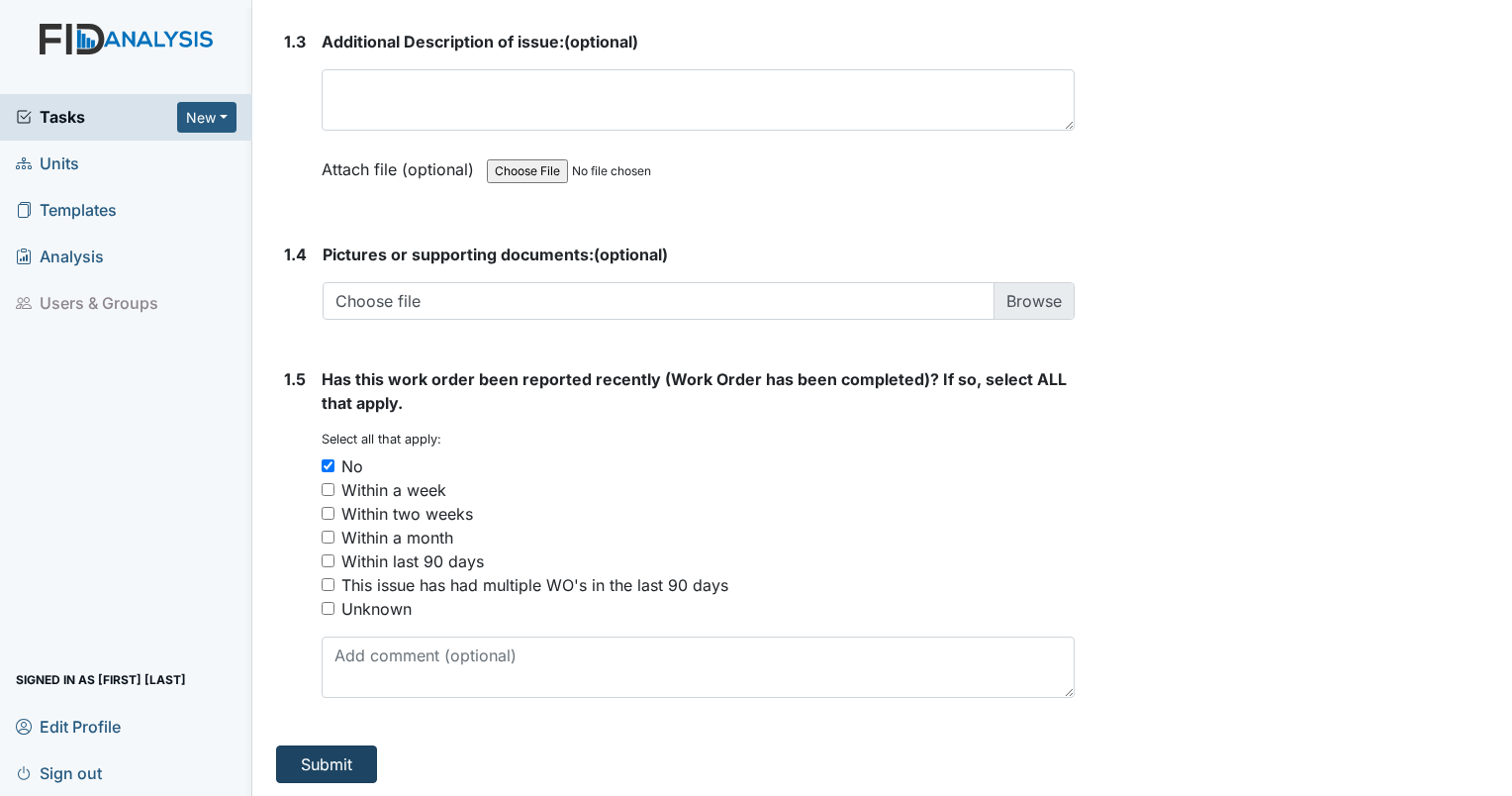 click on "Submit" at bounding box center [327, 764] 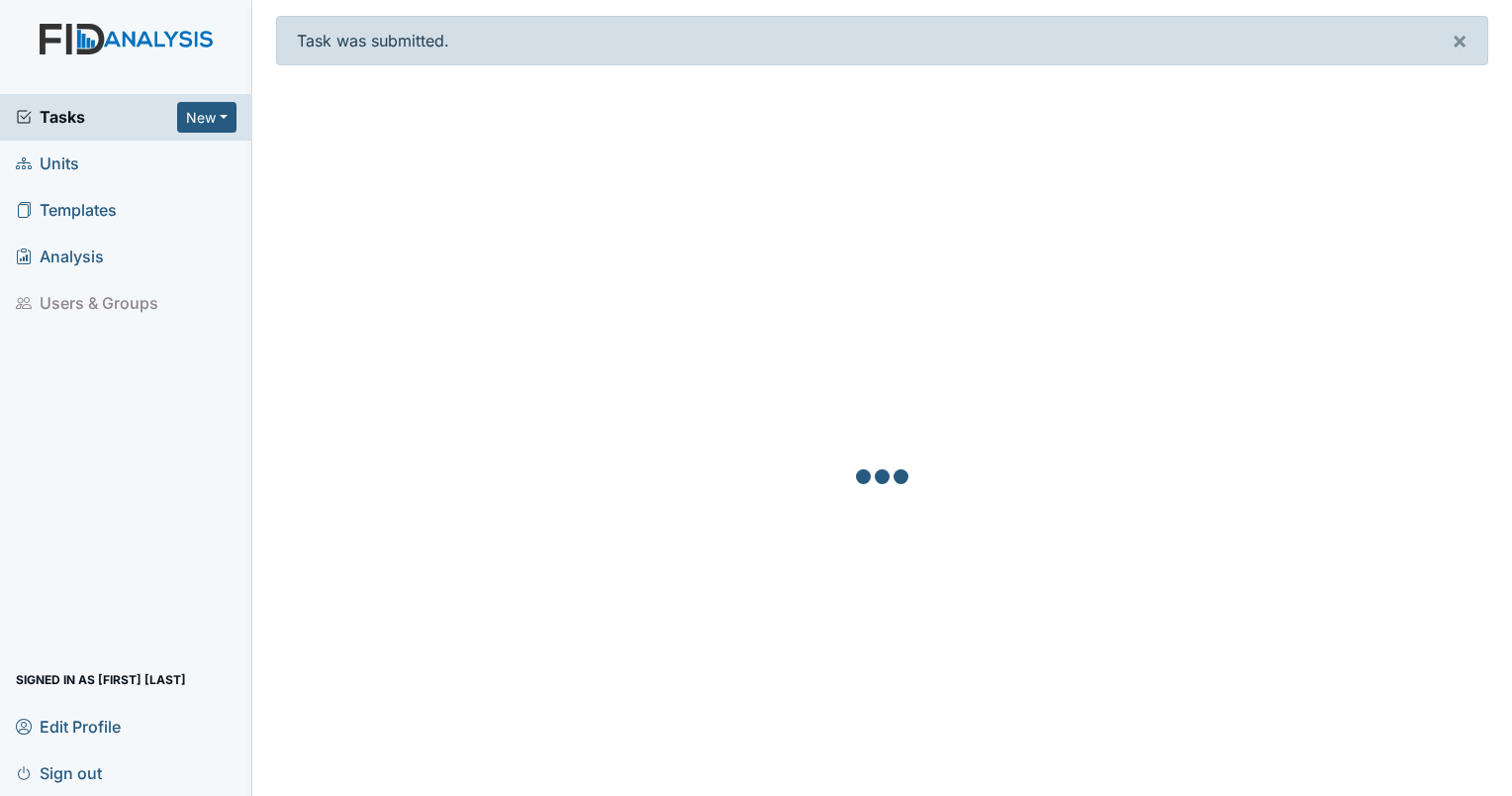 scroll, scrollTop: 0, scrollLeft: 0, axis: both 